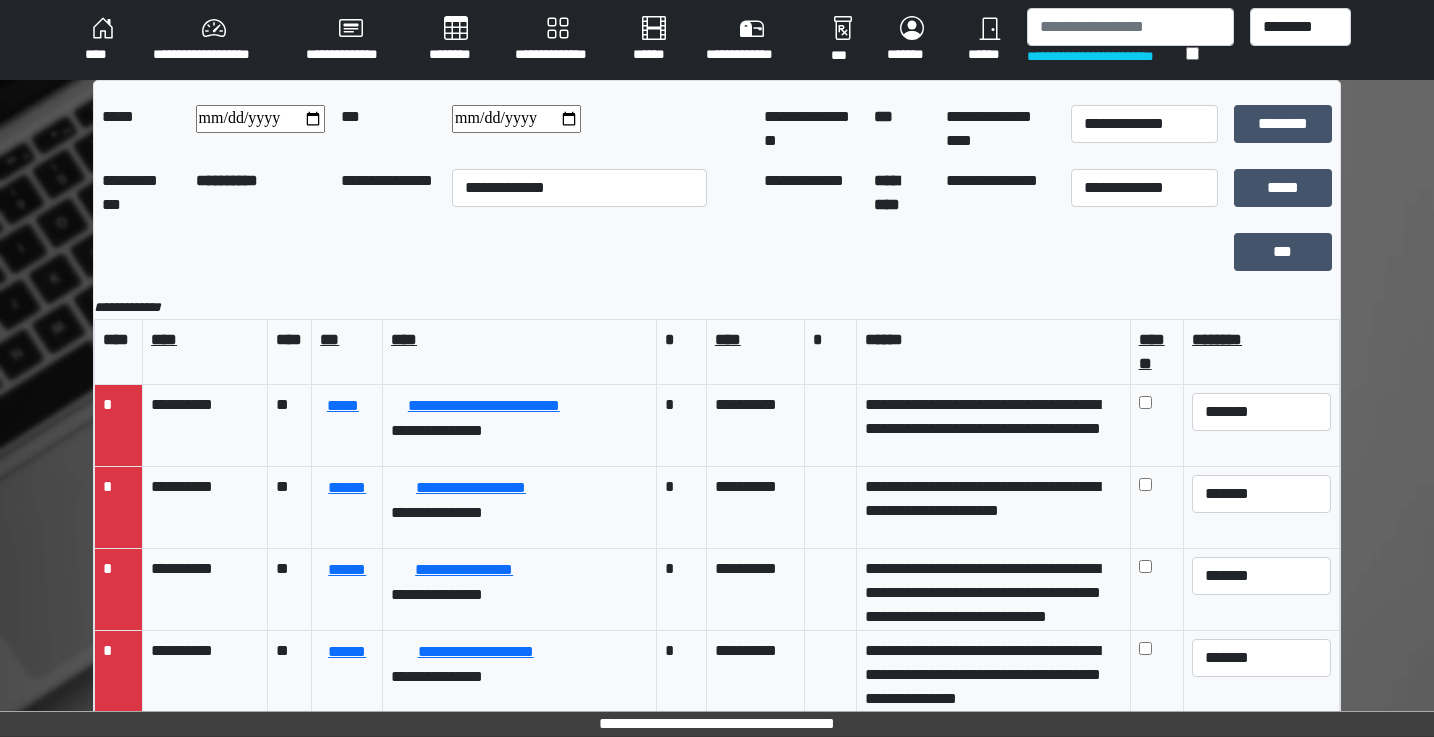scroll, scrollTop: 0, scrollLeft: 0, axis: both 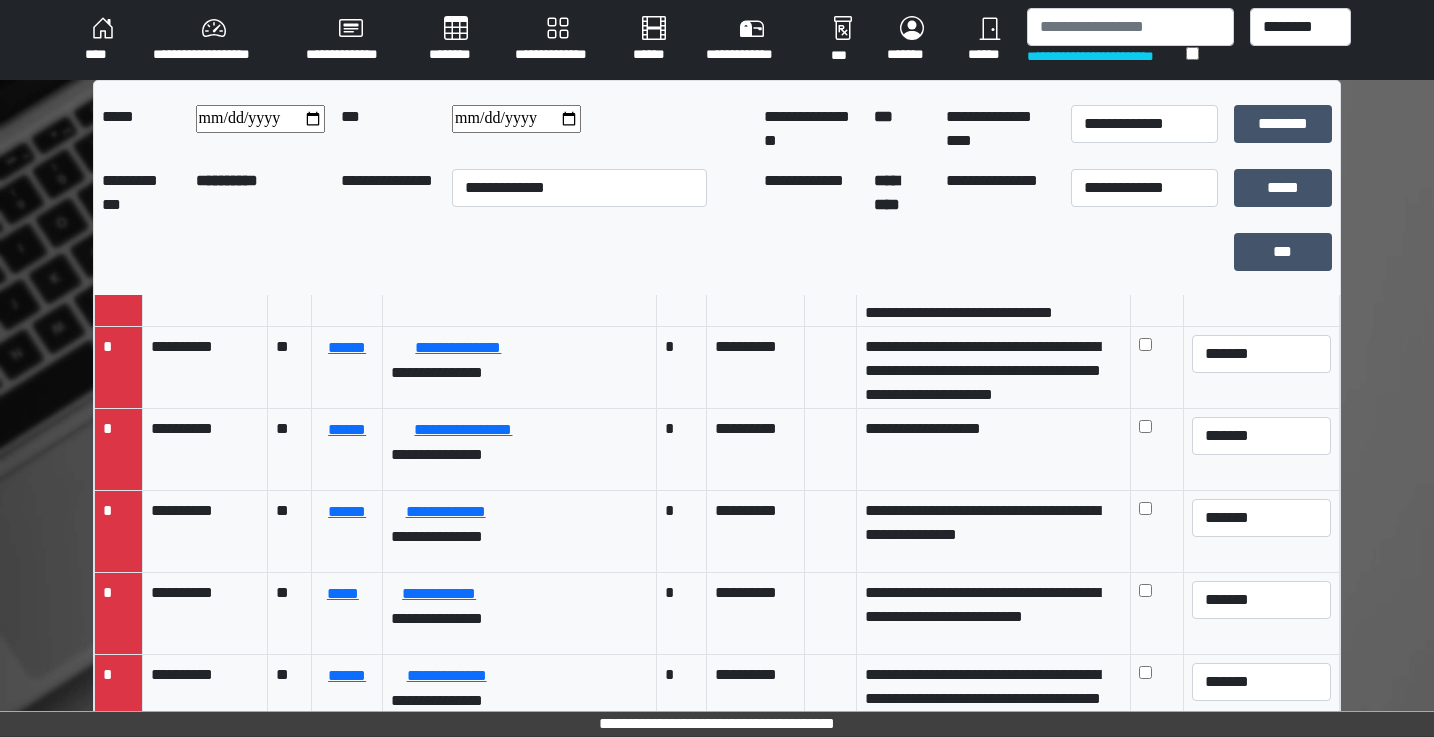 type 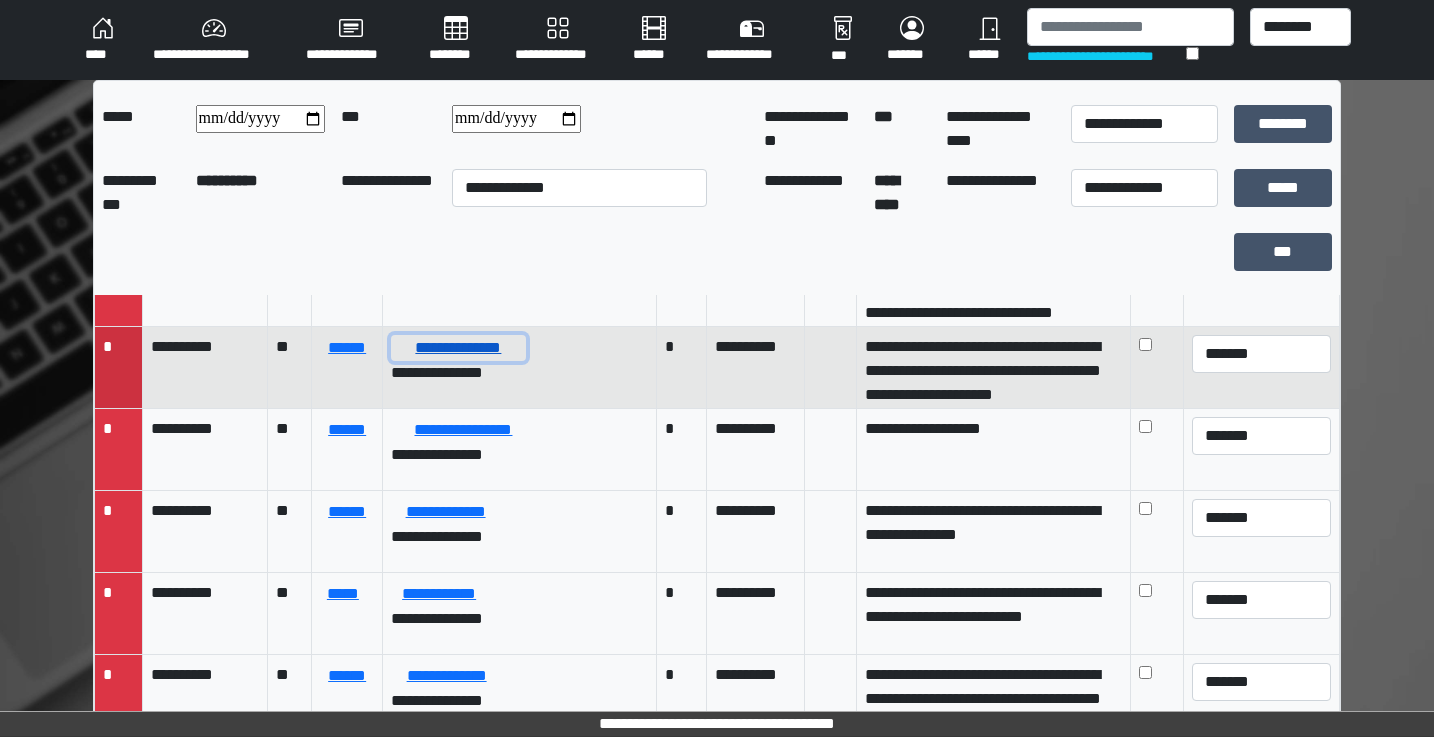 click on "**********" at bounding box center (458, 348) 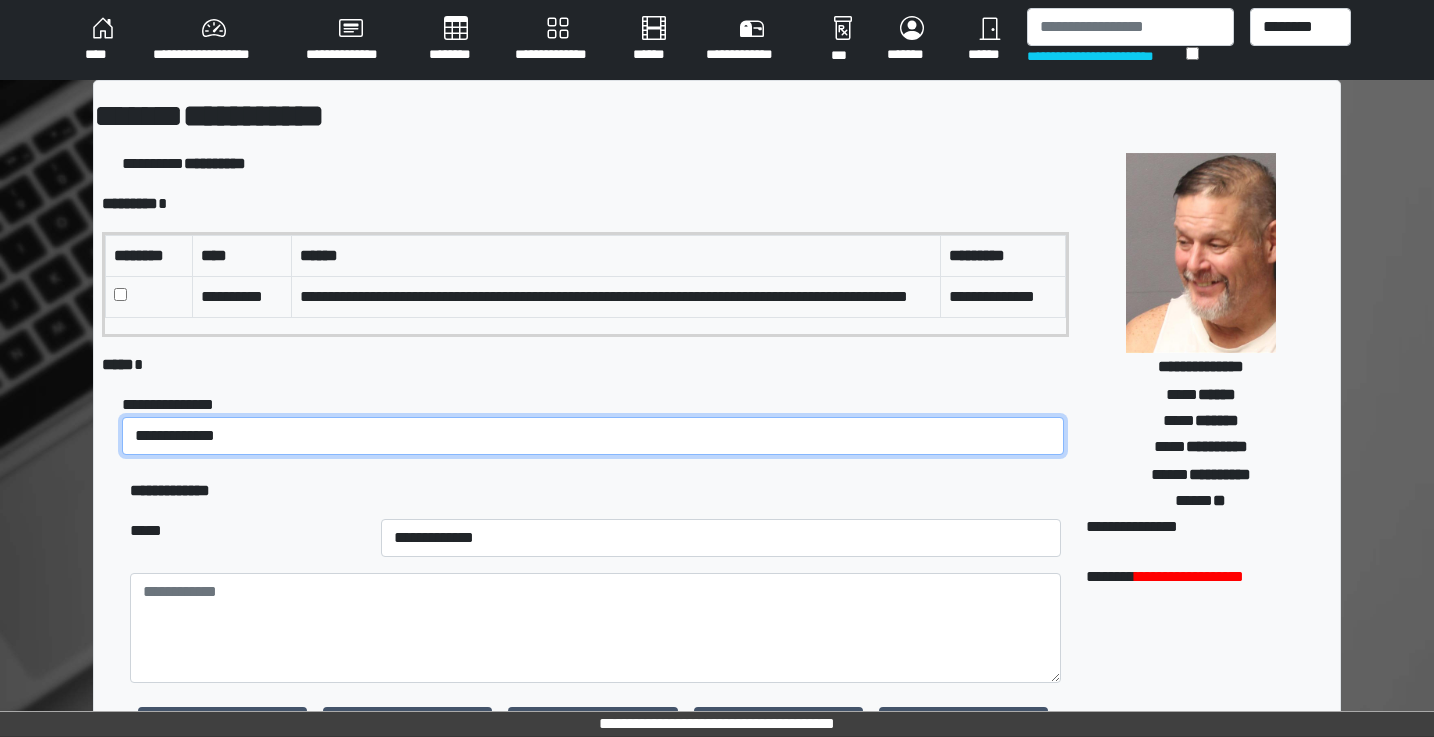 click on "**********" at bounding box center [593, 436] 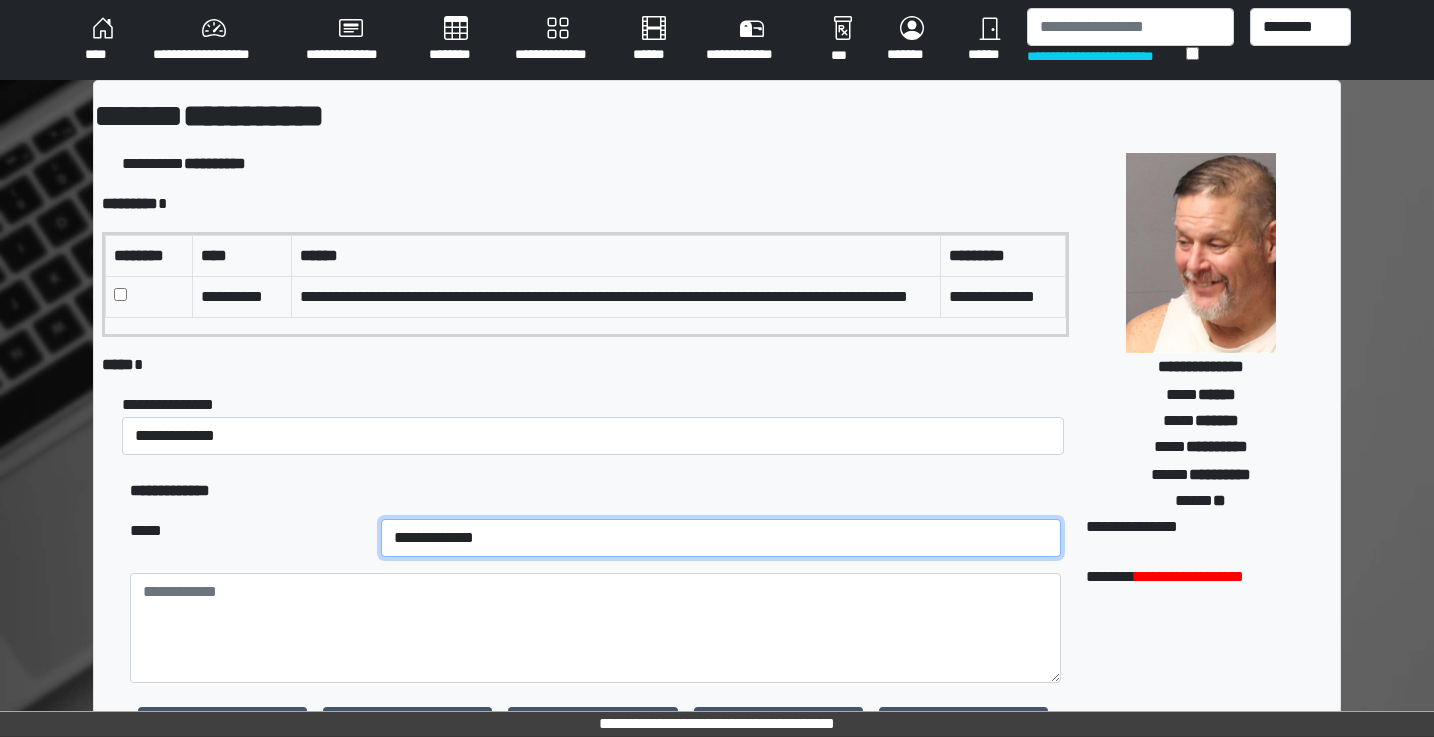 click on "**********" at bounding box center (721, 538) 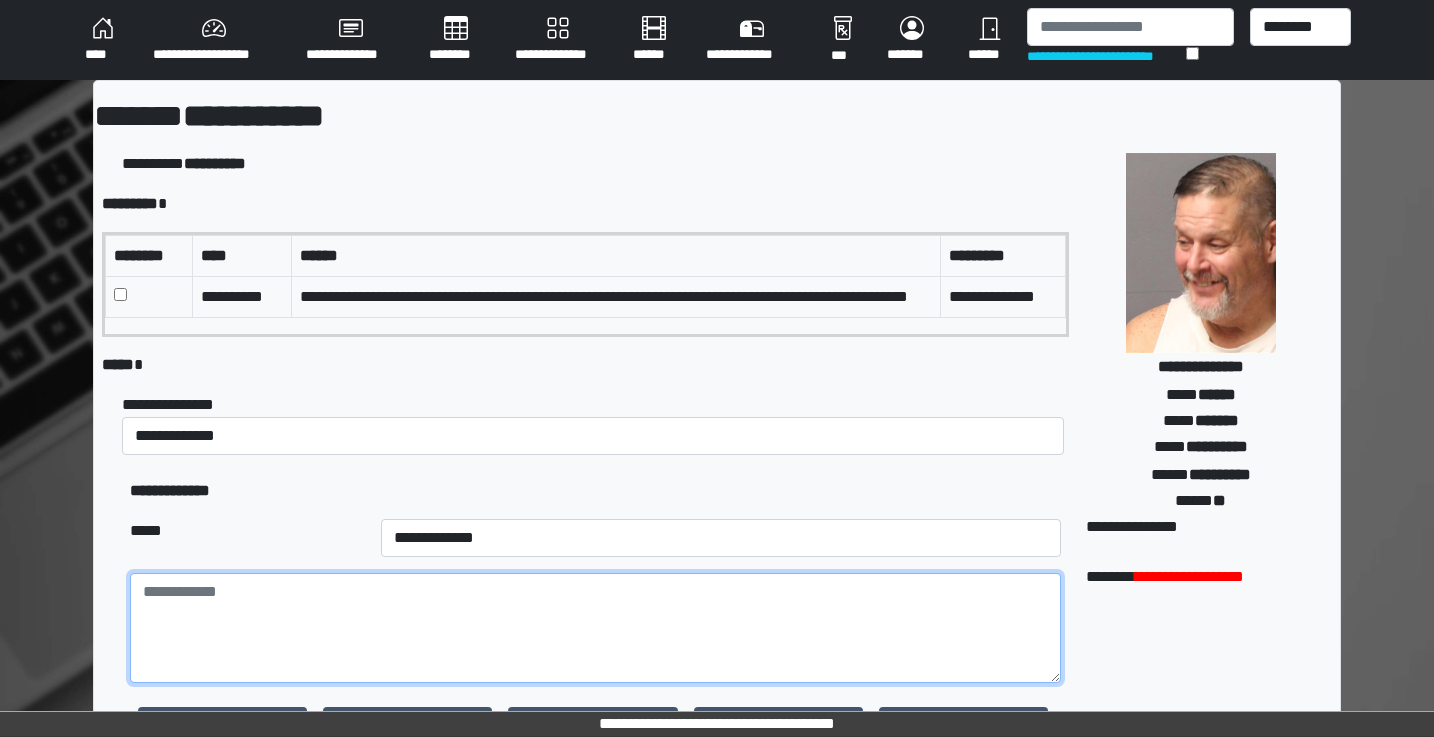 click at bounding box center [595, 628] 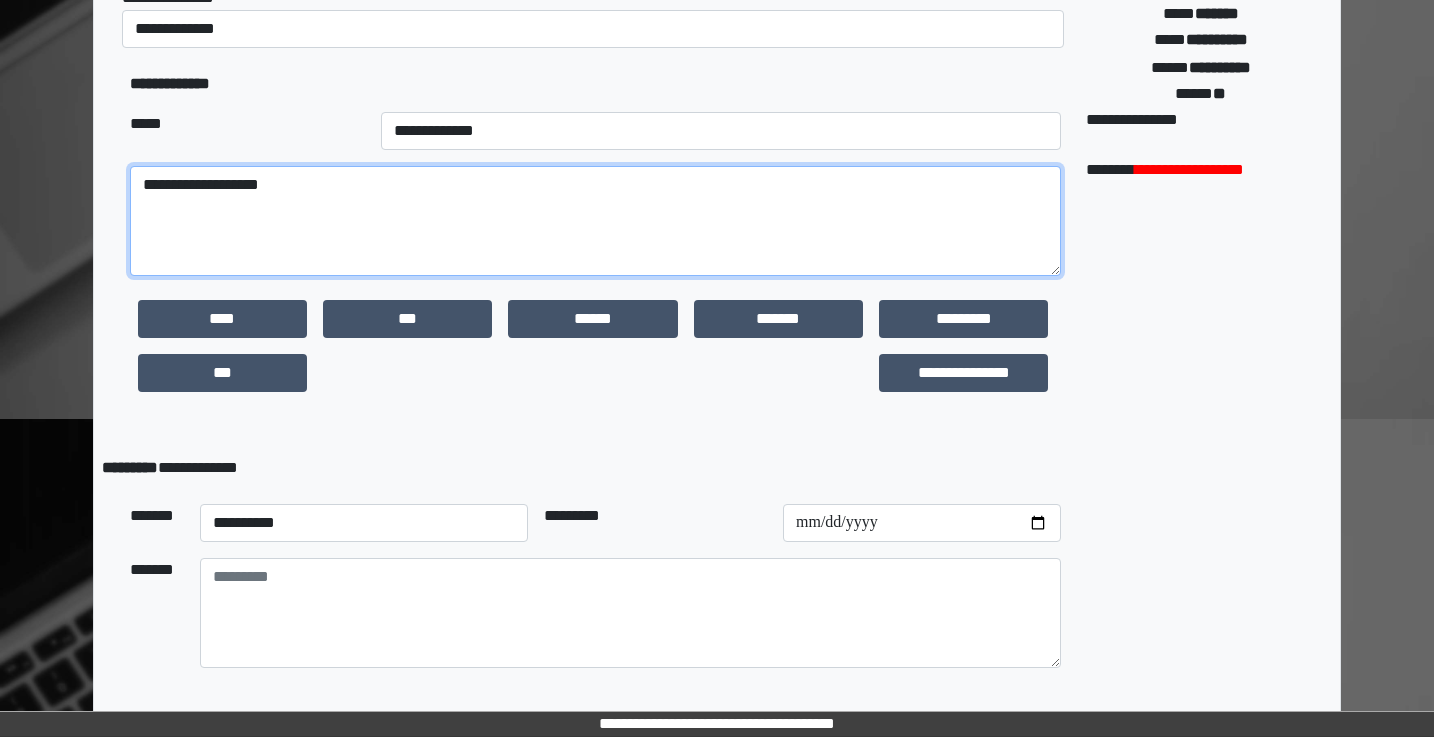 scroll, scrollTop: 497, scrollLeft: 0, axis: vertical 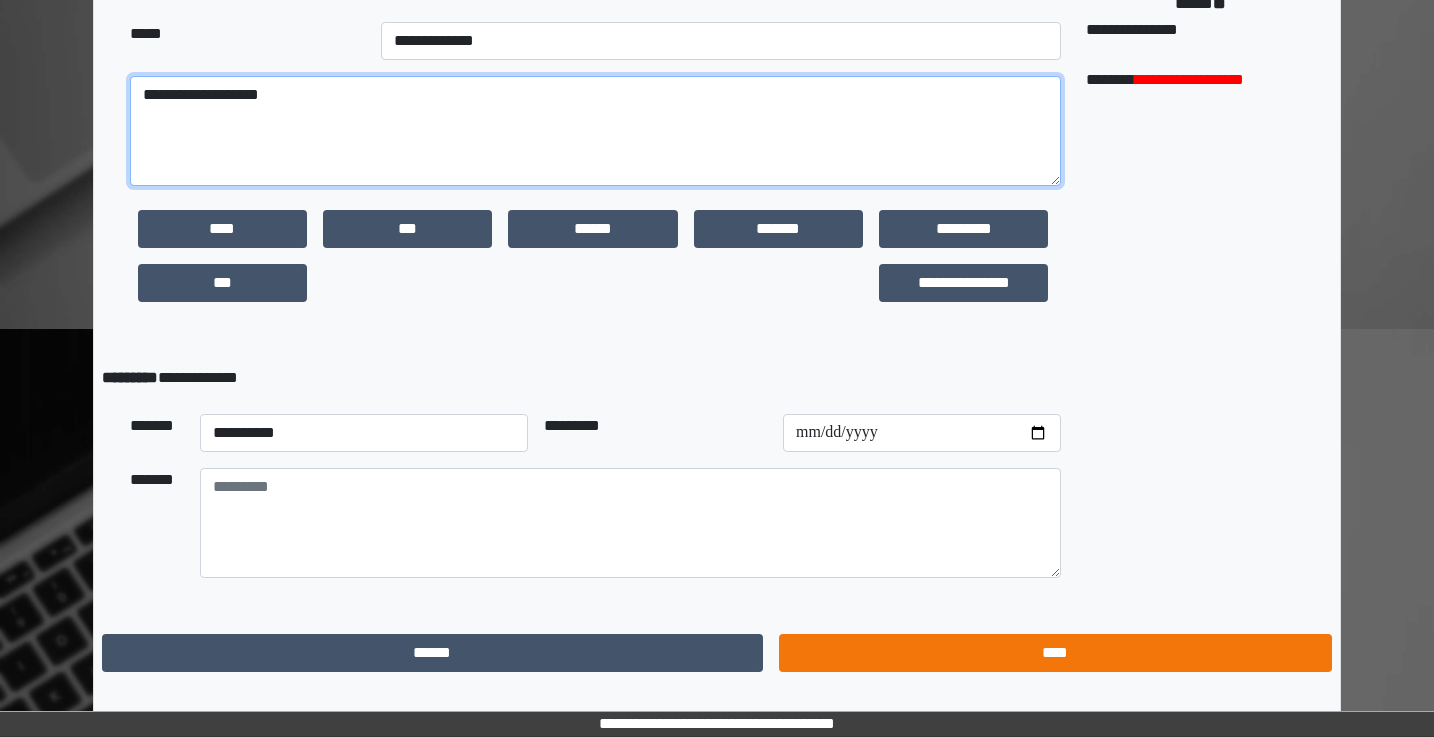 type on "**********" 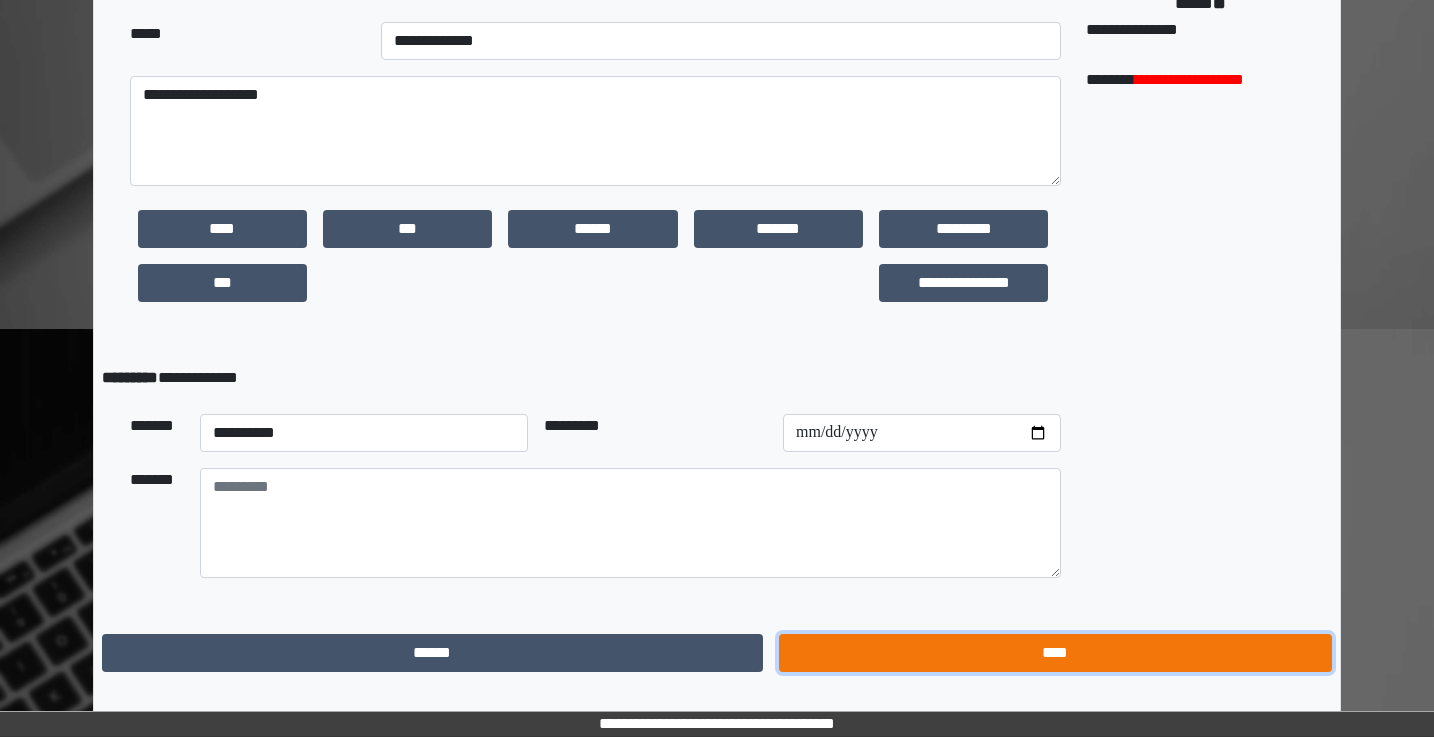 click on "****" at bounding box center [1055, 653] 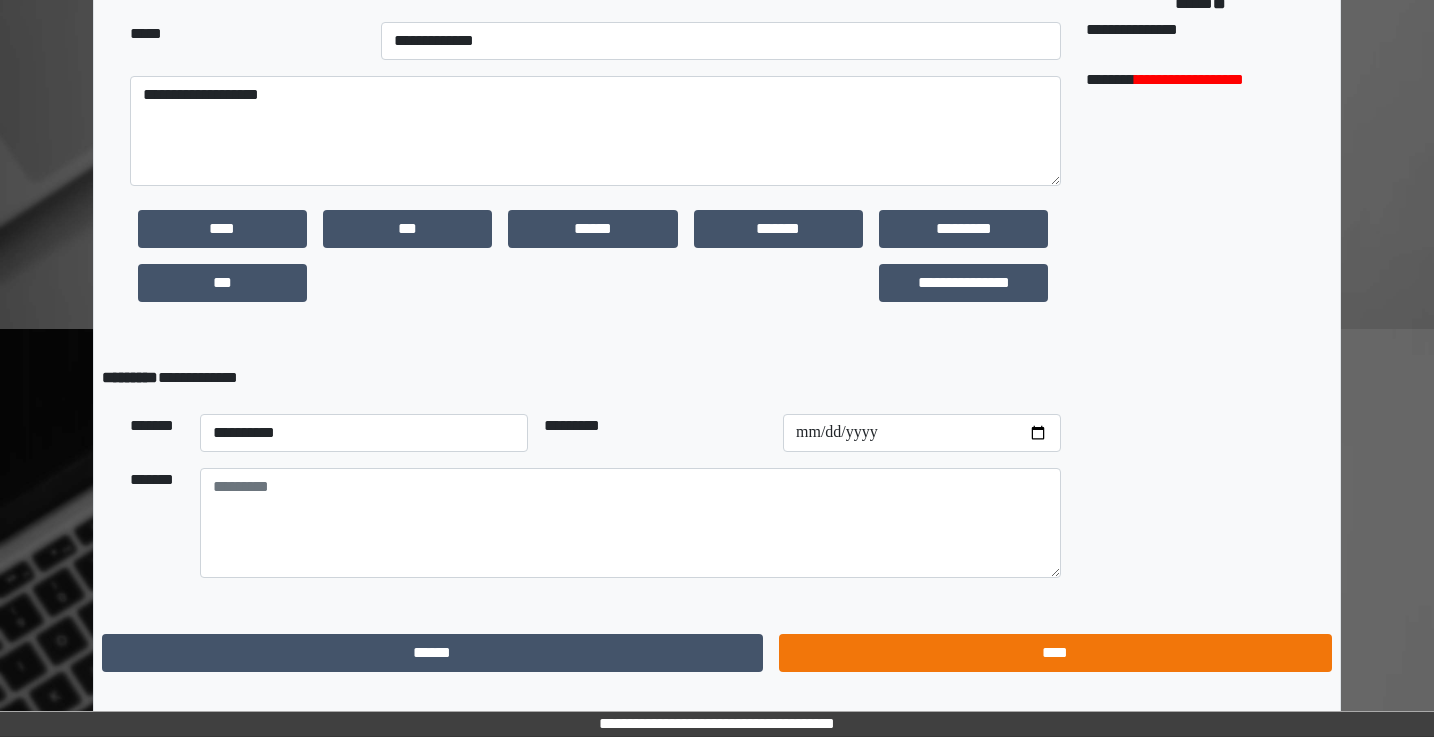 scroll, scrollTop: 0, scrollLeft: 0, axis: both 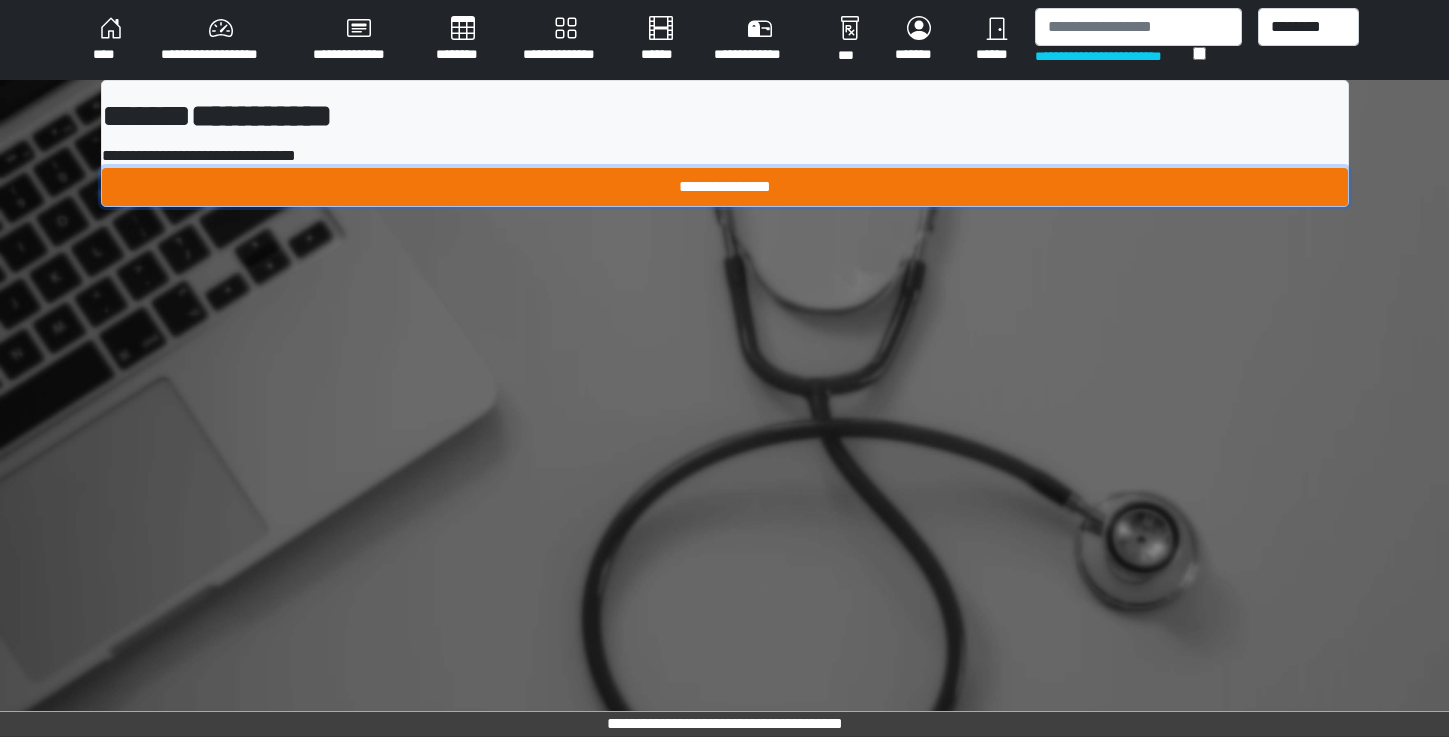 click on "**********" at bounding box center [725, 187] 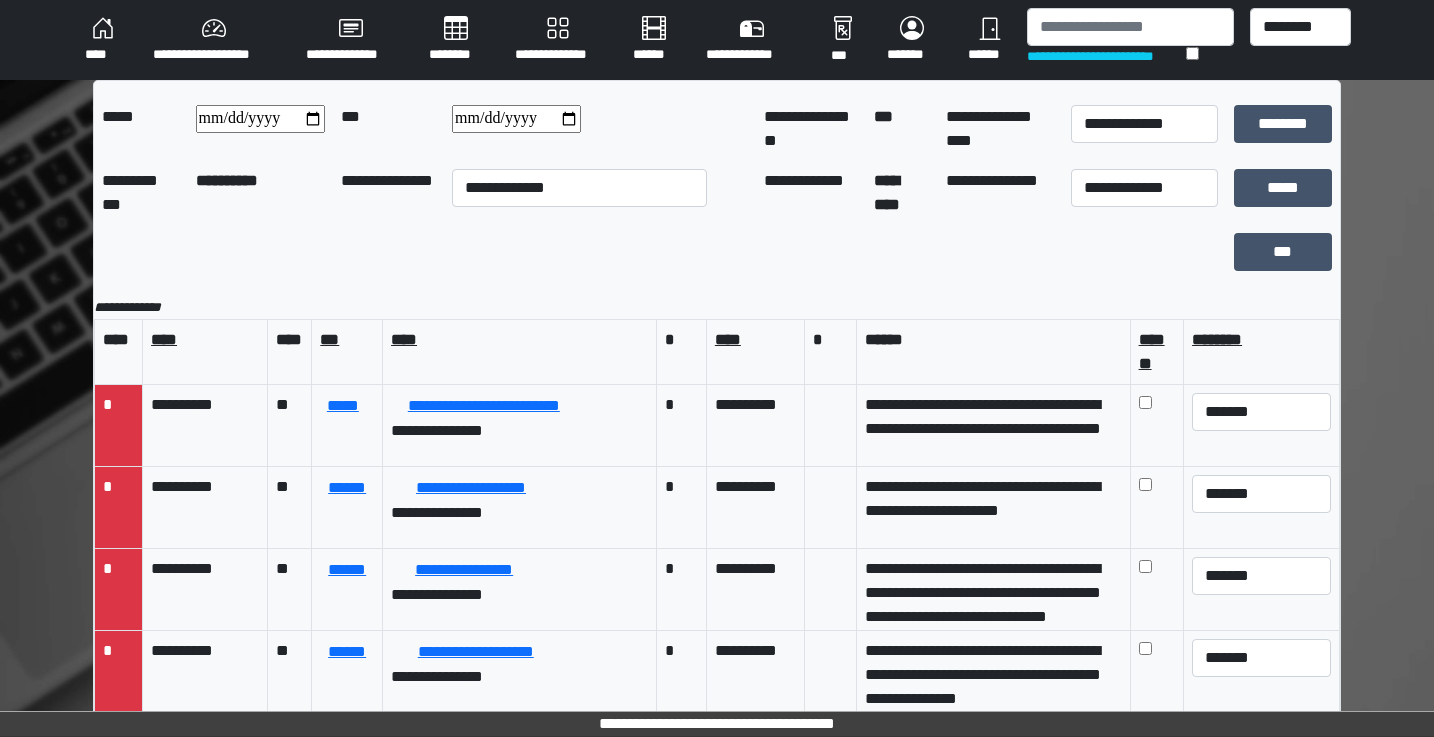 scroll, scrollTop: 9, scrollLeft: 0, axis: vertical 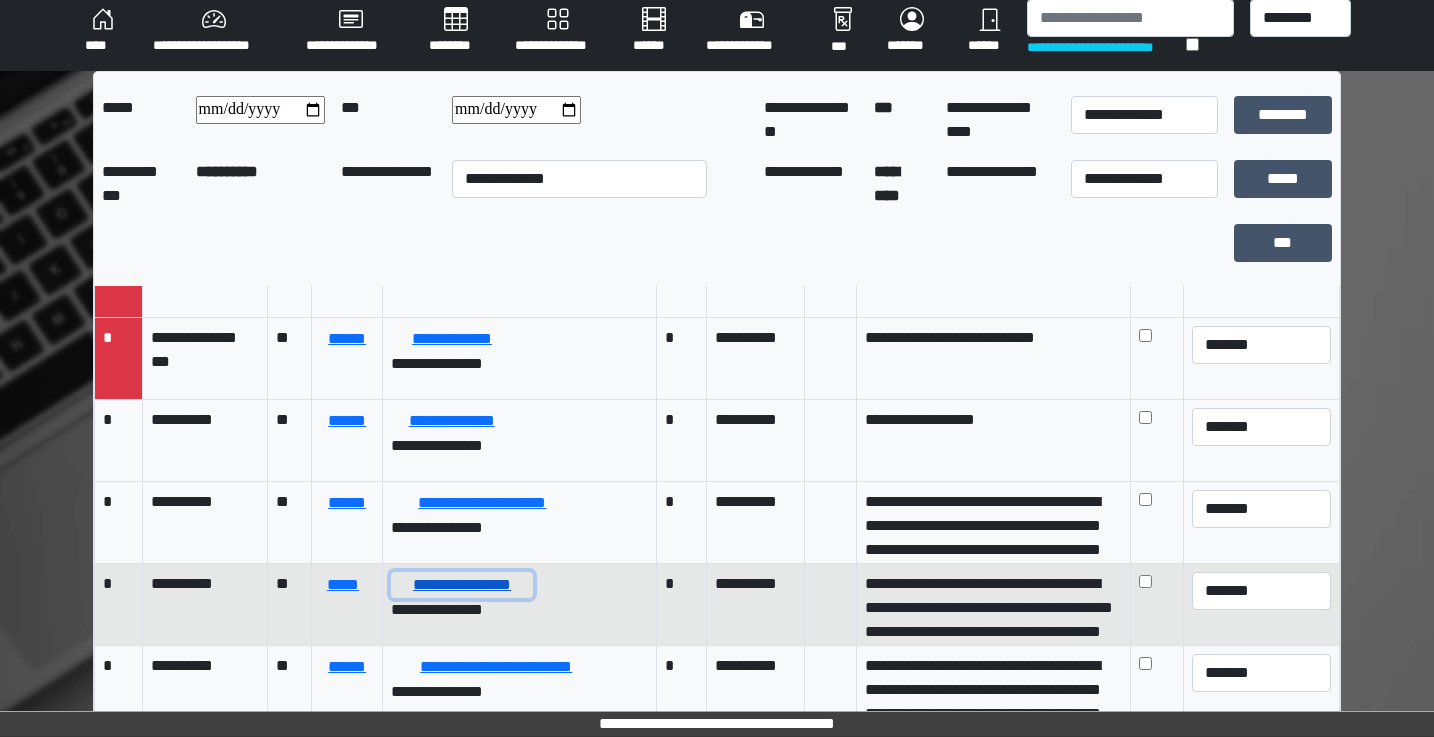click on "**********" at bounding box center (462, 585) 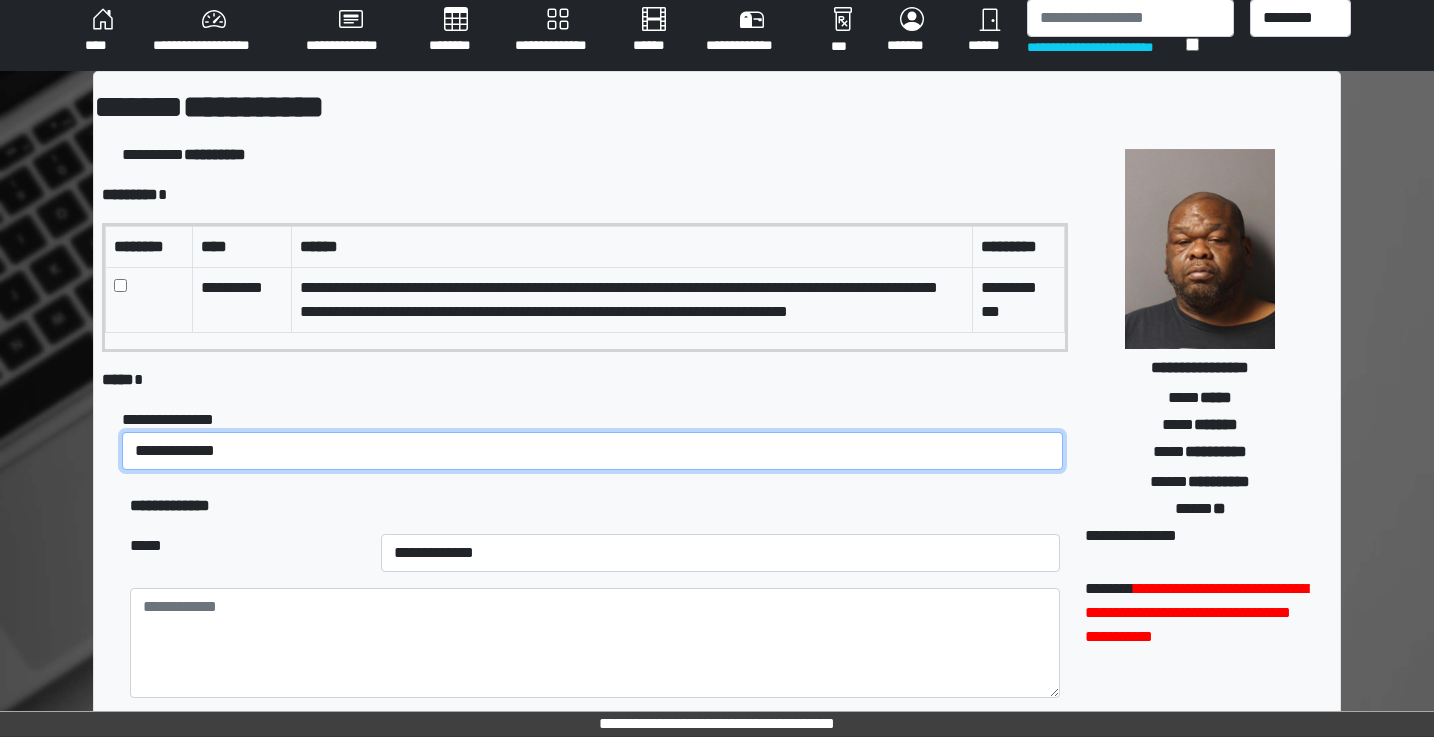 click on "**********" at bounding box center [592, 451] 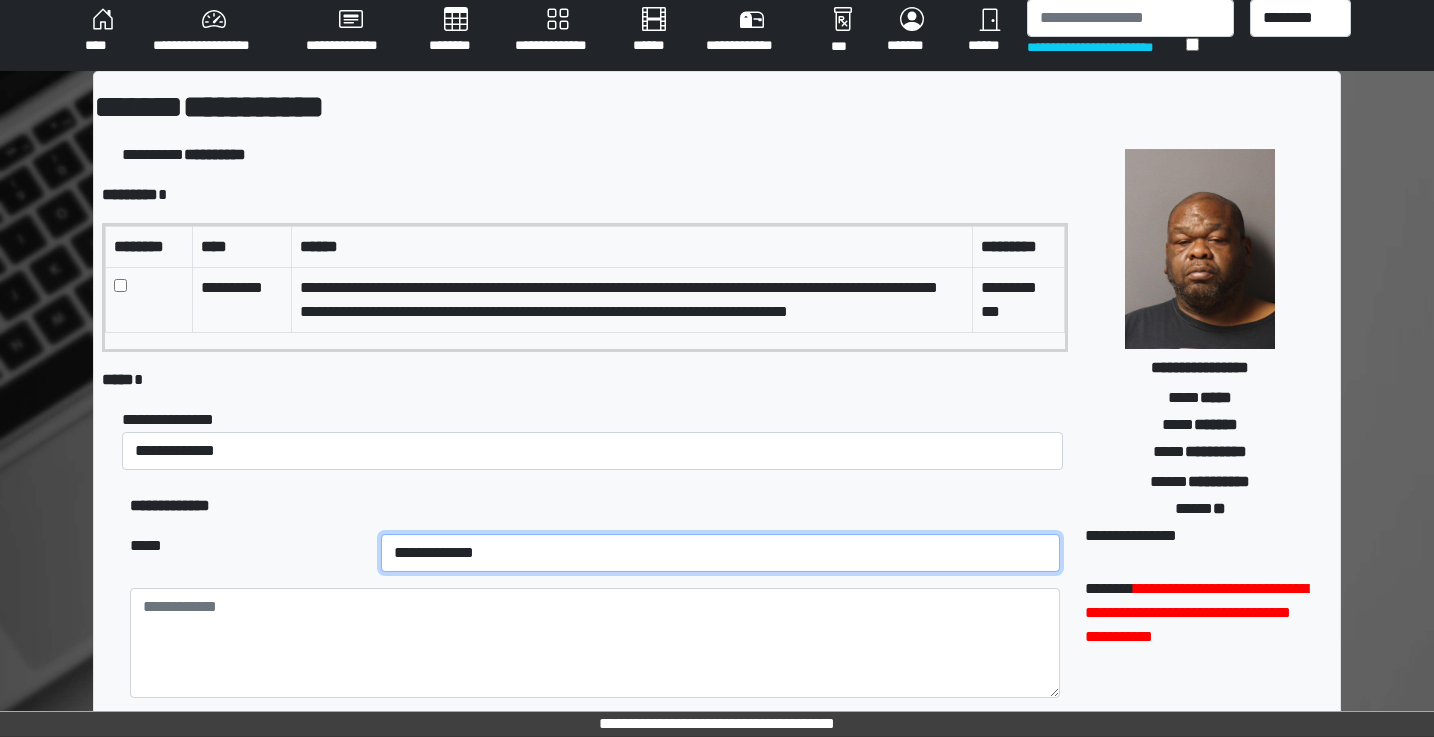 click on "**********" at bounding box center [720, 553] 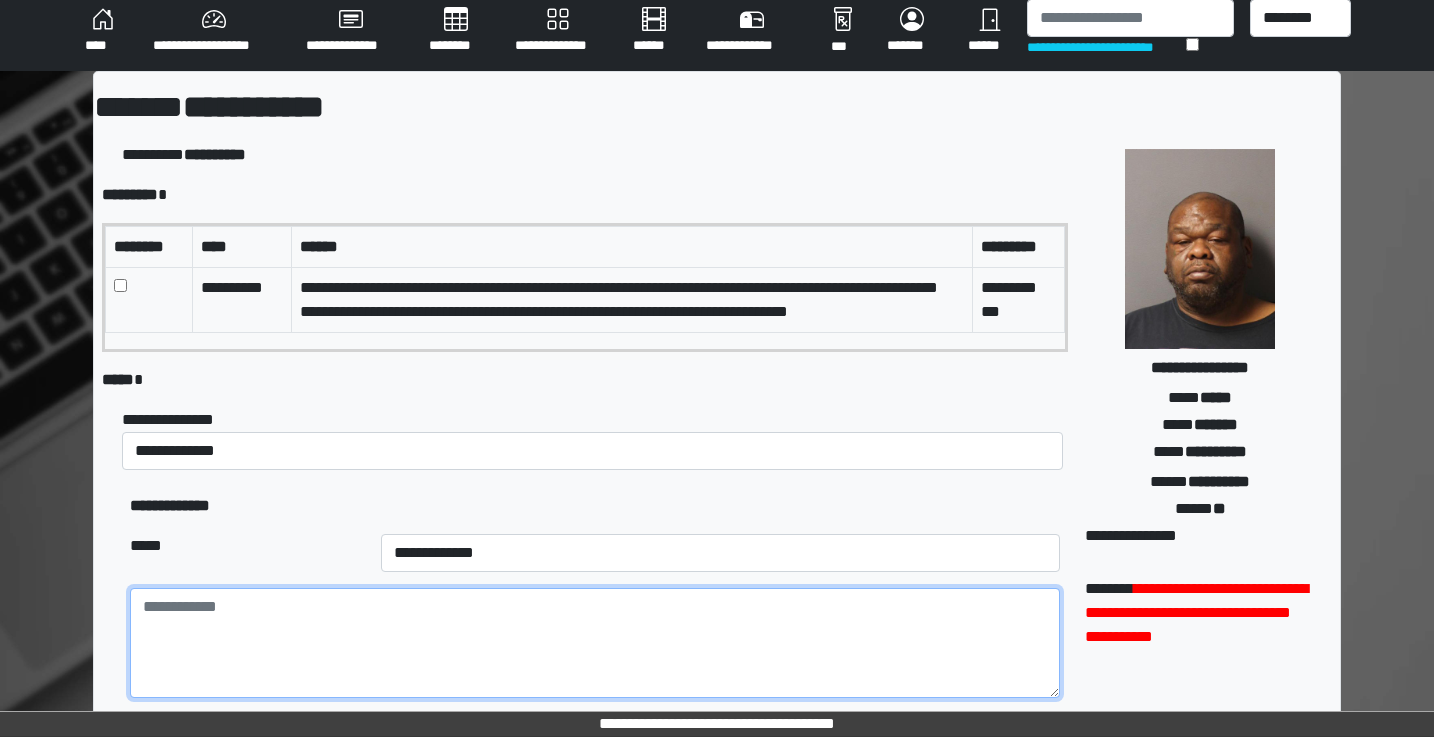 click at bounding box center [595, 643] 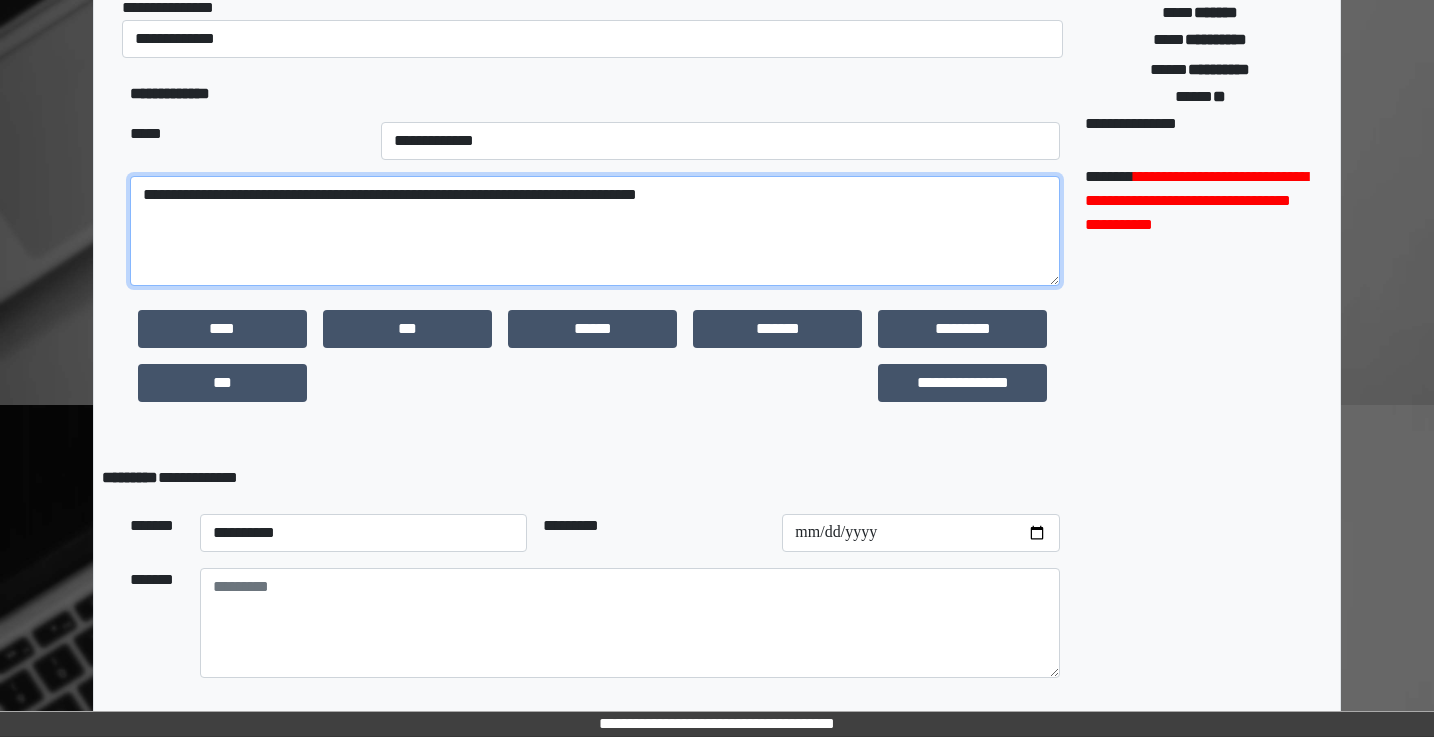 scroll, scrollTop: 521, scrollLeft: 0, axis: vertical 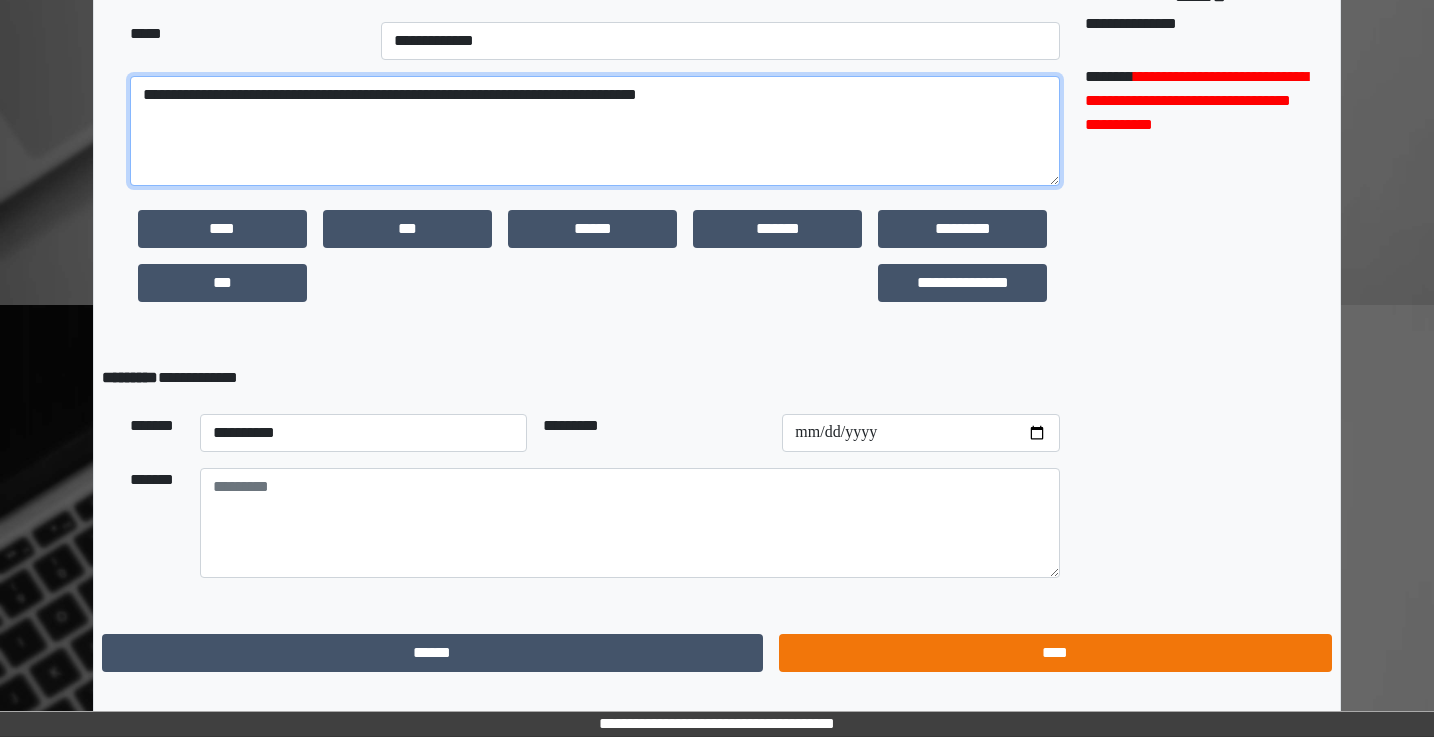 type on "**********" 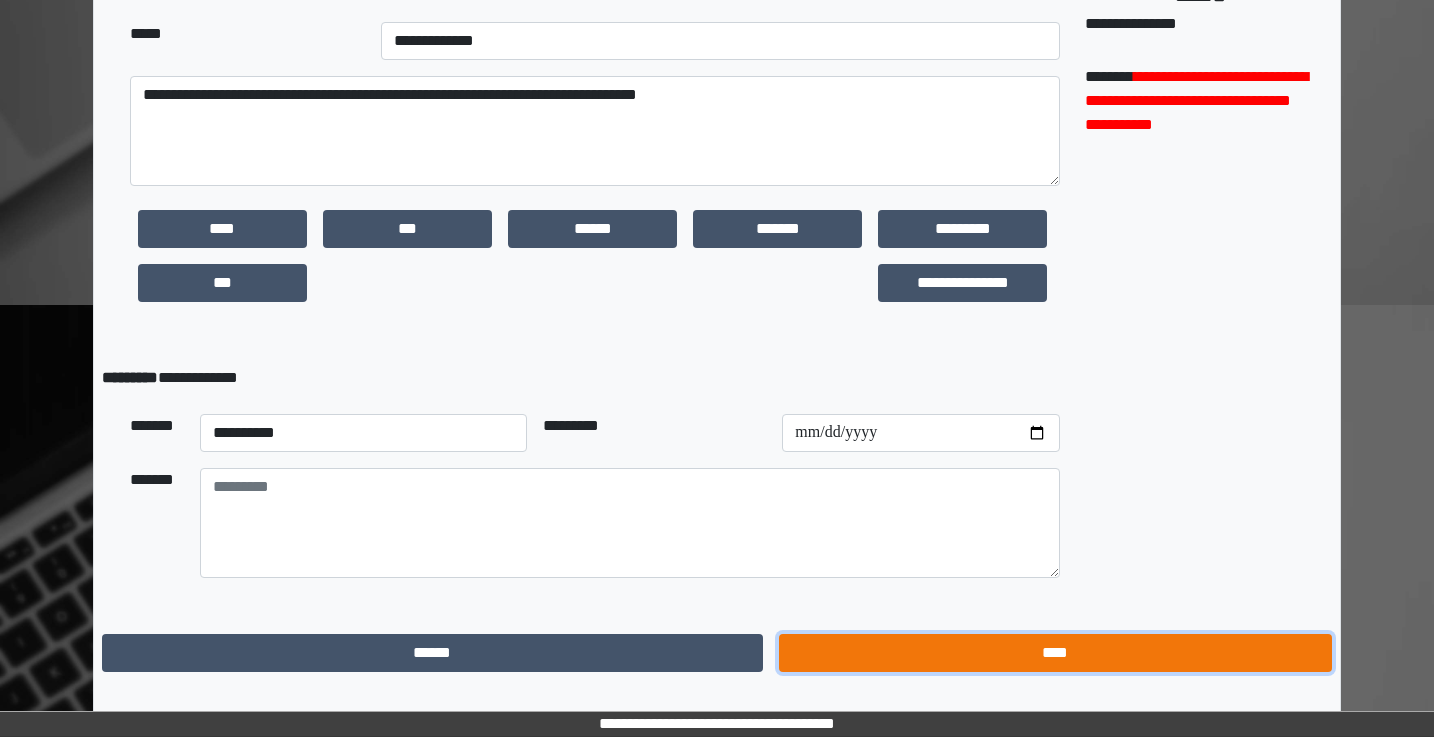 click on "****" at bounding box center (1055, 653) 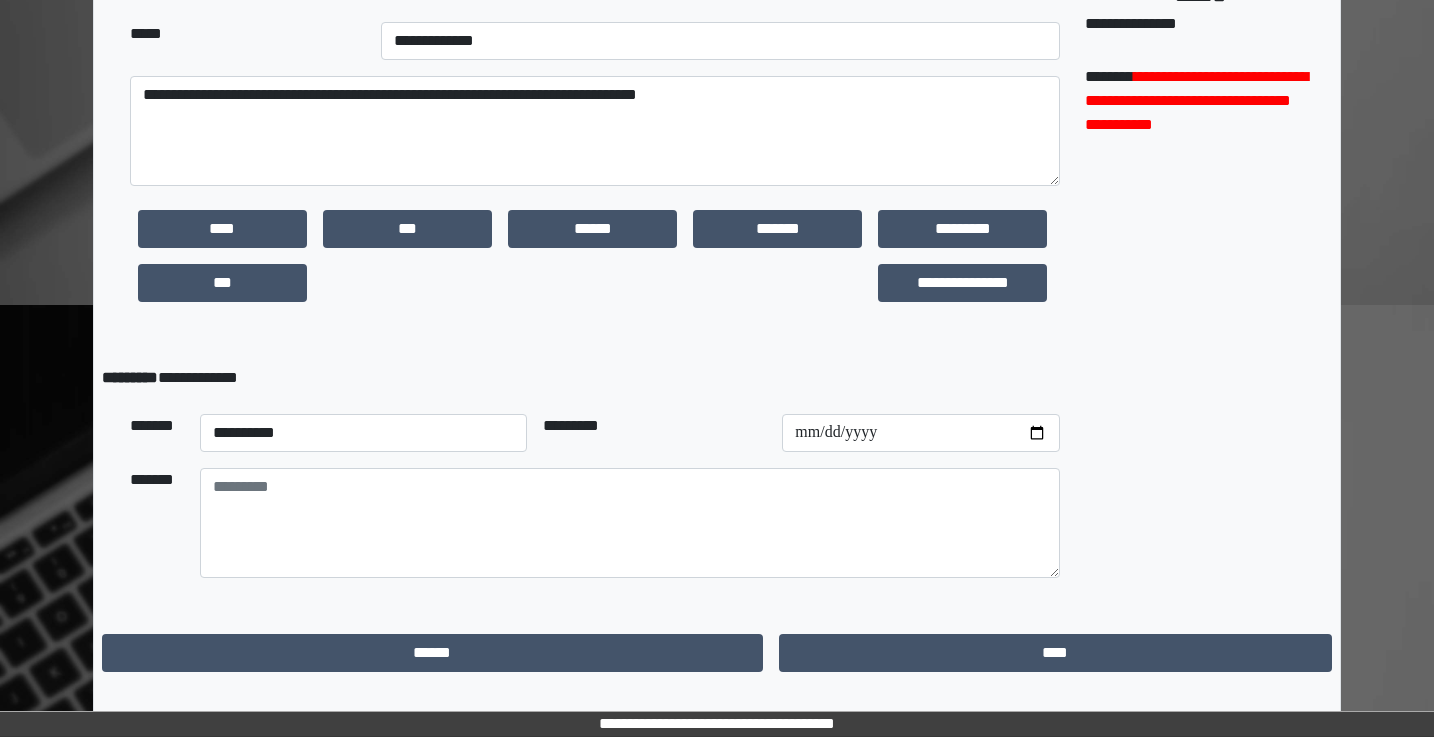 scroll, scrollTop: 0, scrollLeft: 0, axis: both 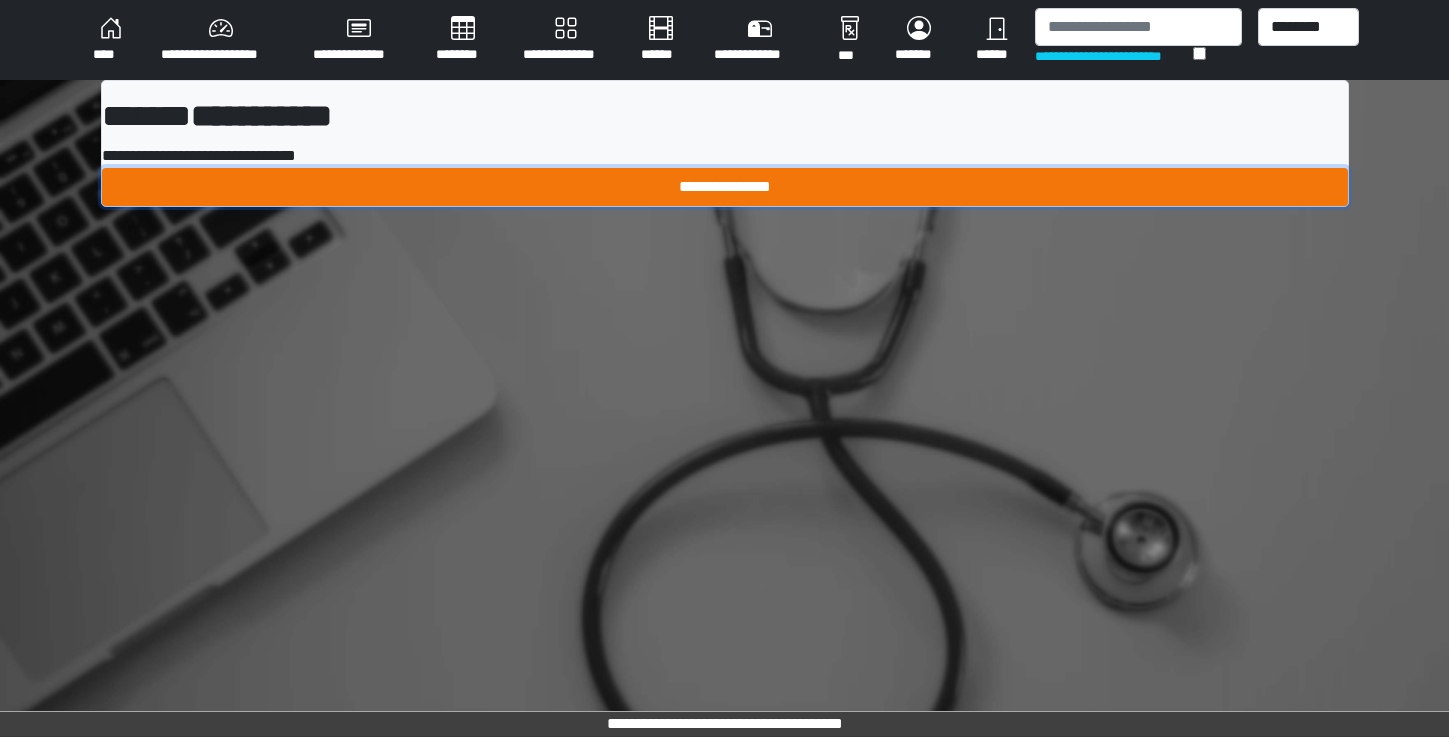 click on "**********" at bounding box center (725, 187) 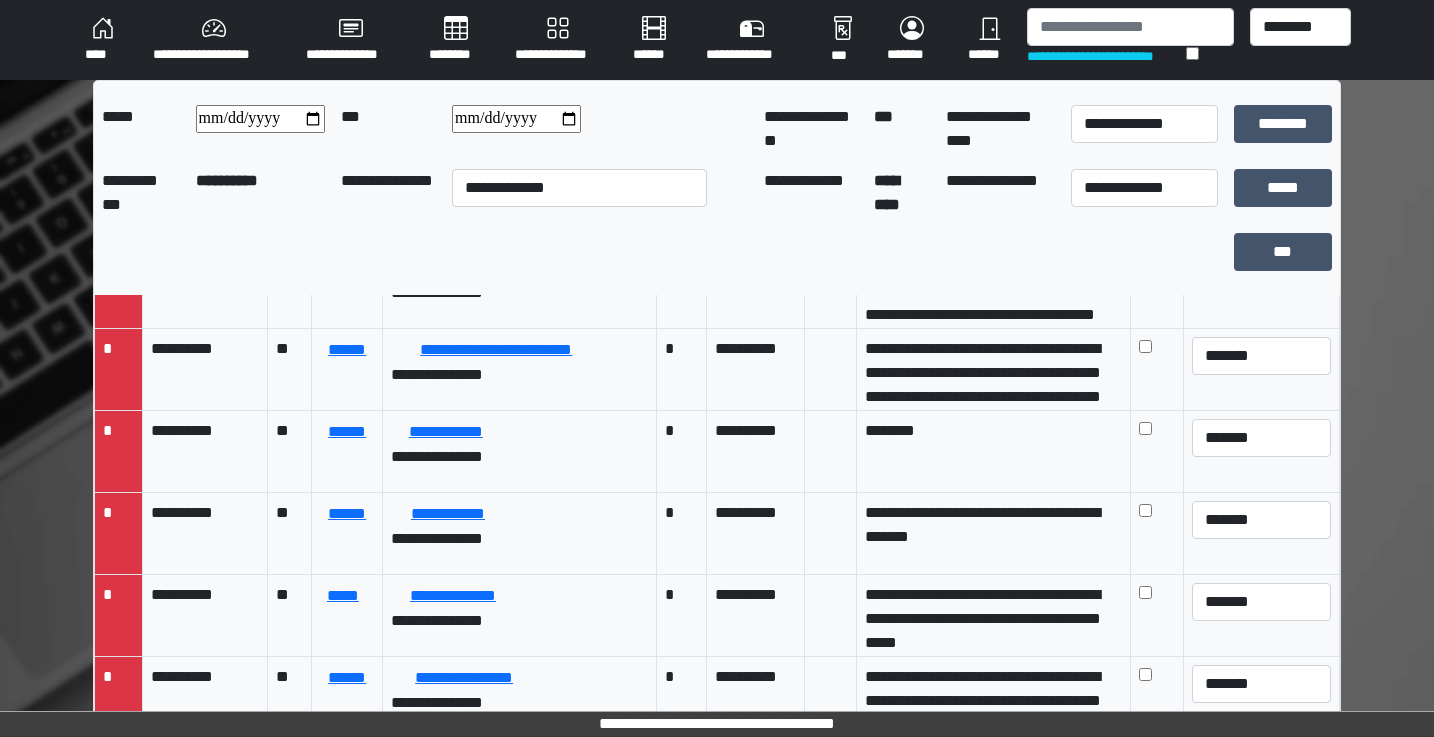 scroll, scrollTop: 2600, scrollLeft: 0, axis: vertical 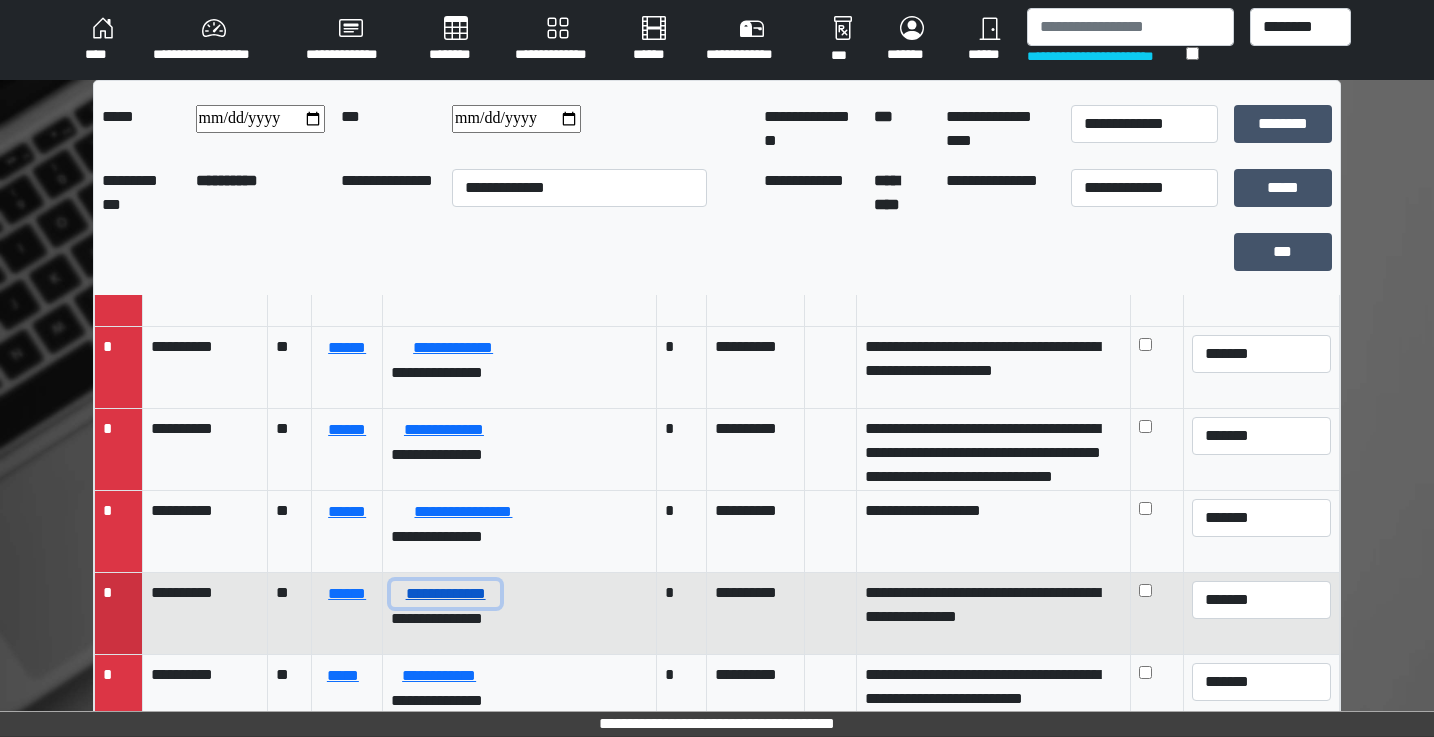 click on "**********" at bounding box center [445, 594] 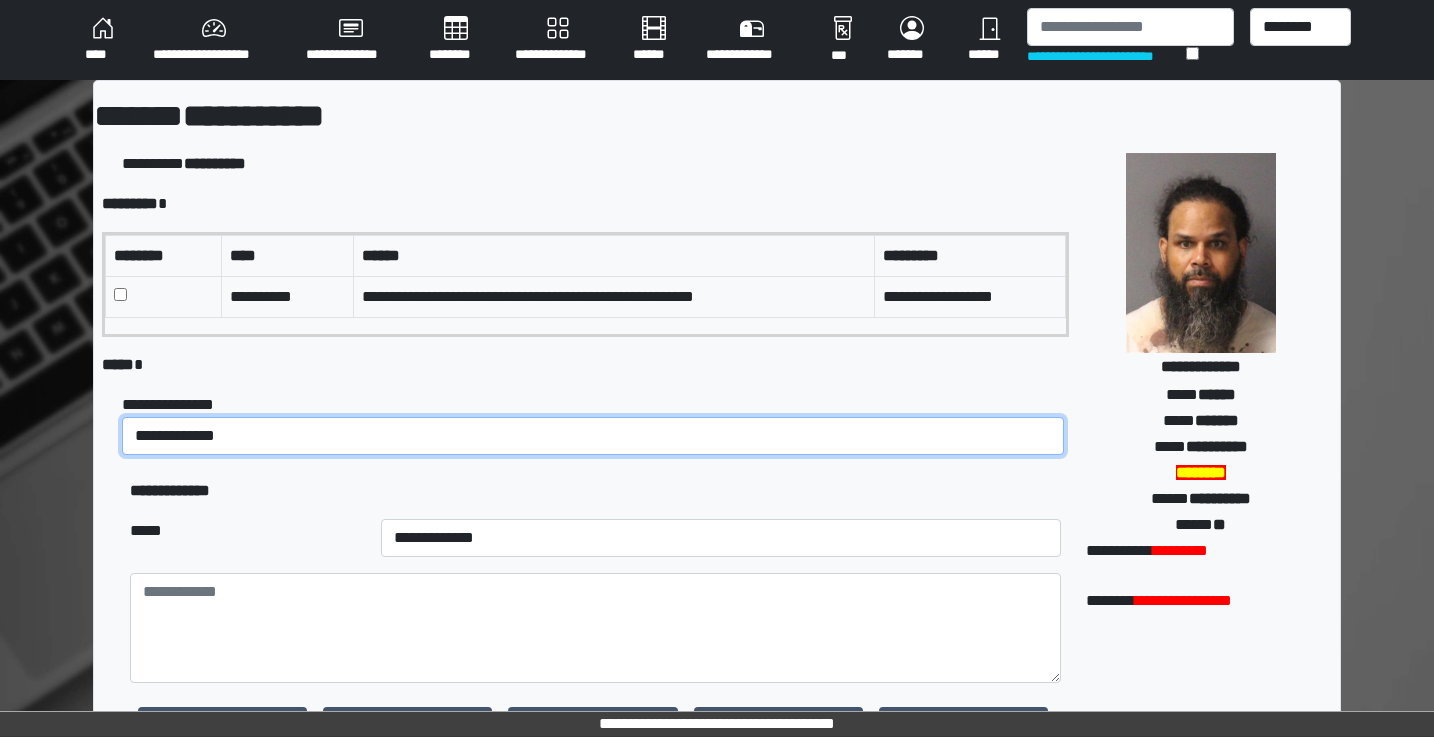 click on "**********" at bounding box center (593, 436) 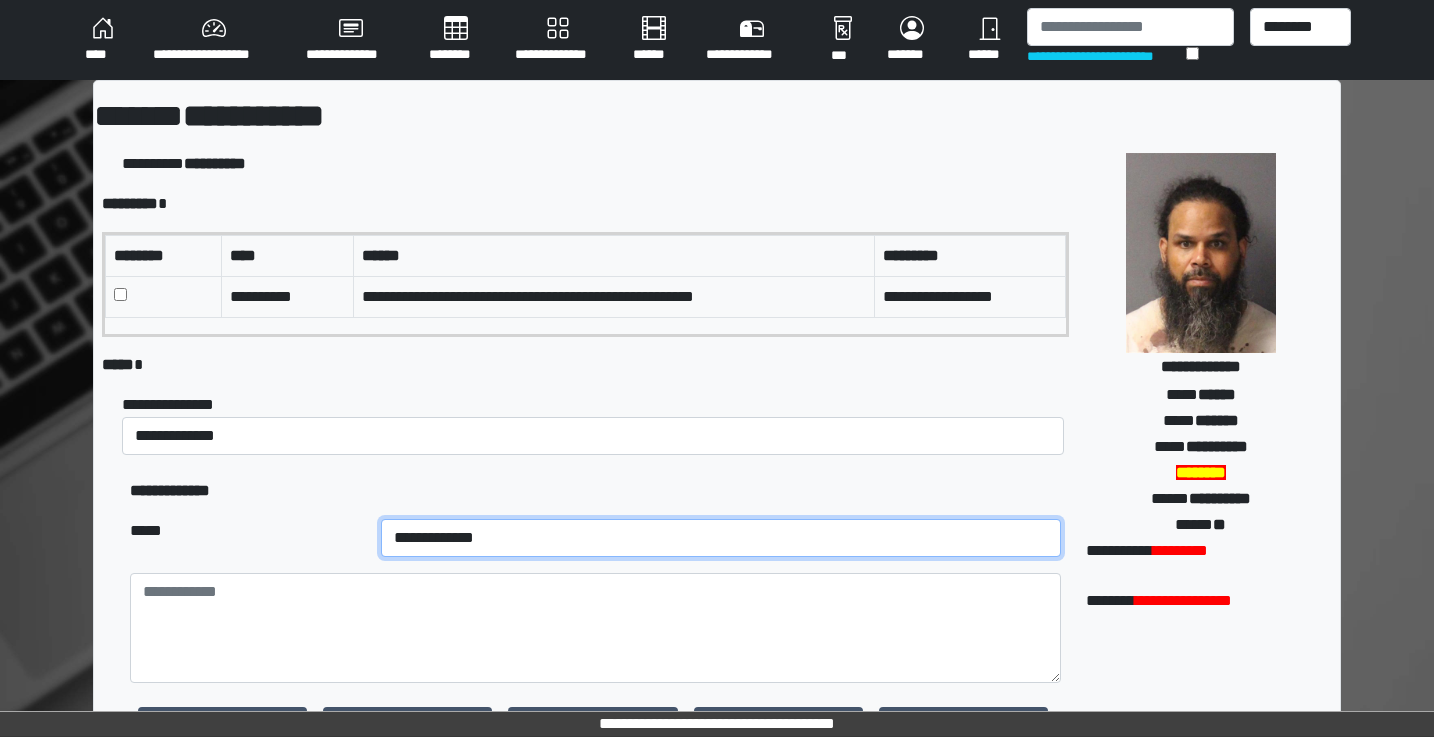 click on "**********" at bounding box center [721, 538] 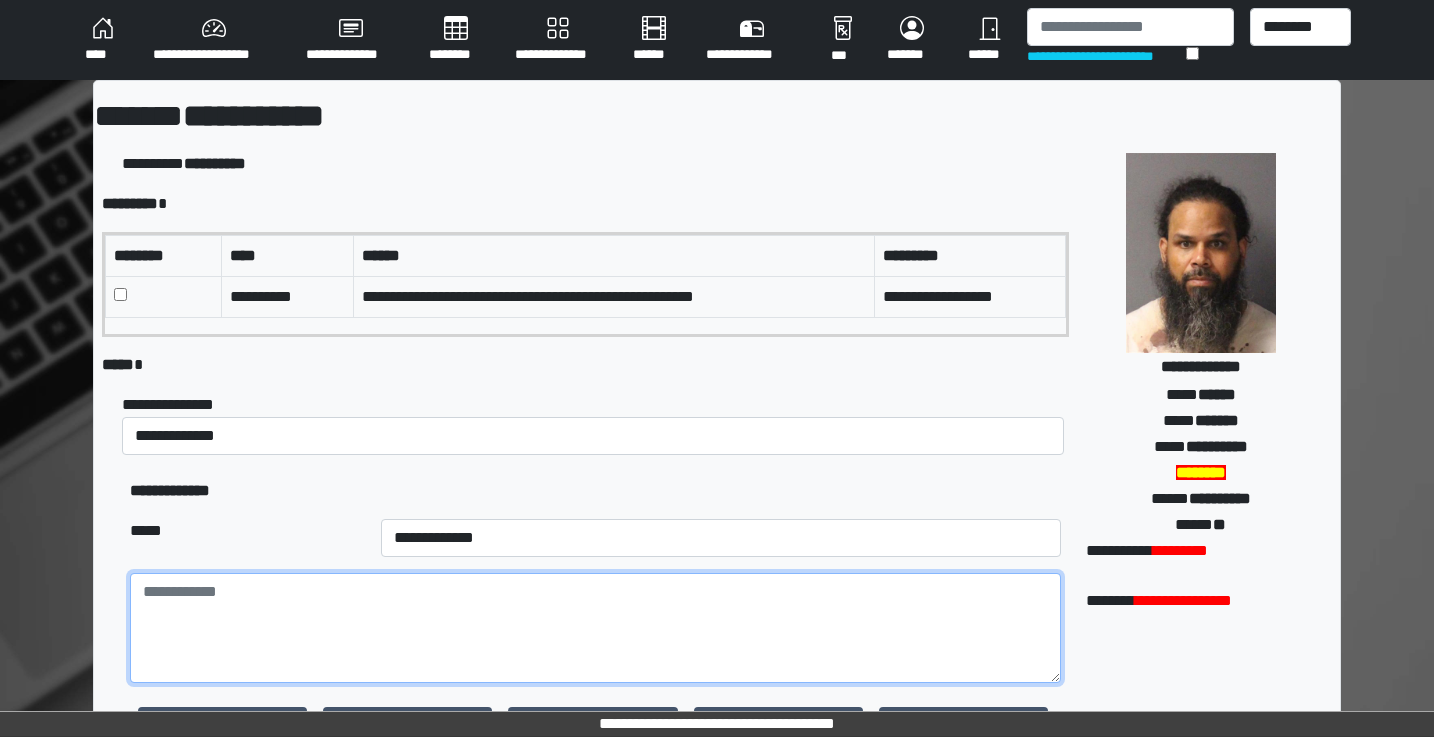 click at bounding box center [595, 628] 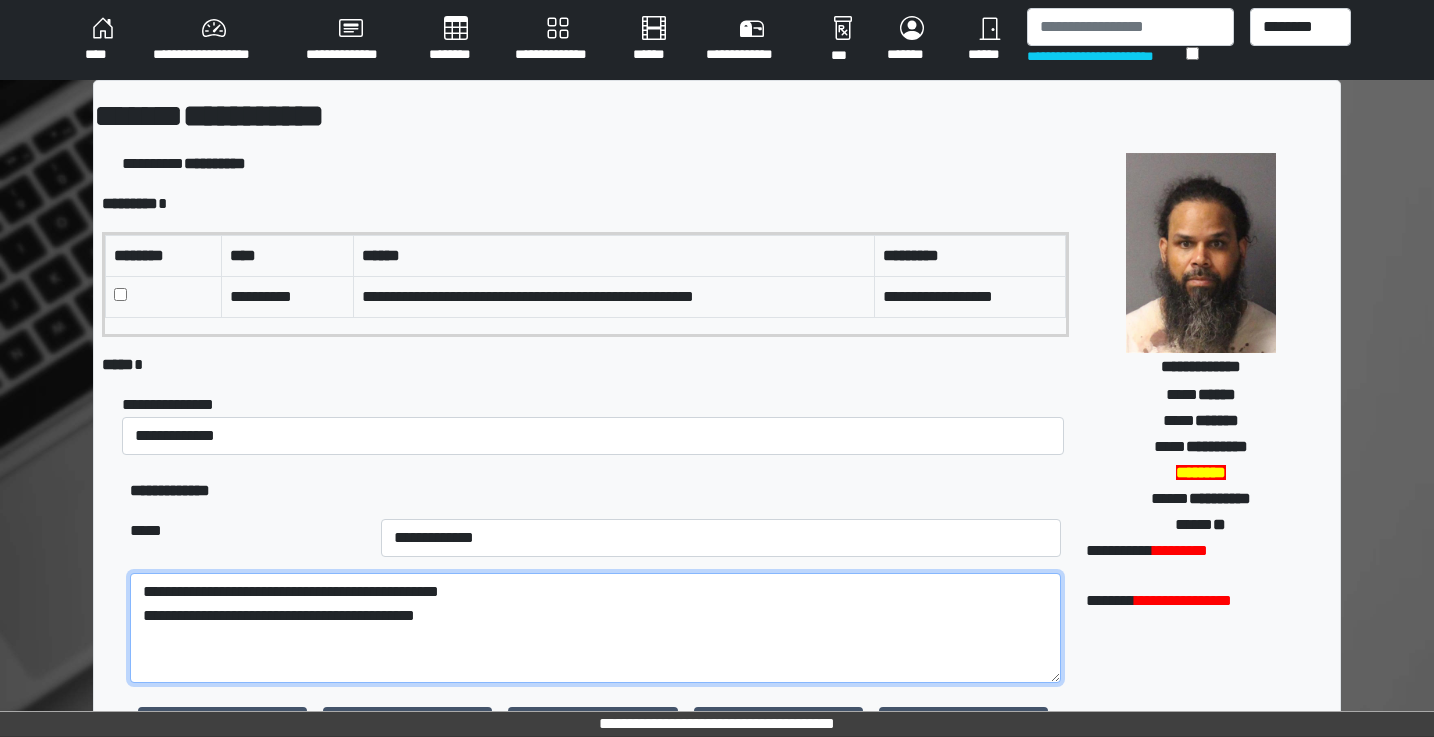type on "**********" 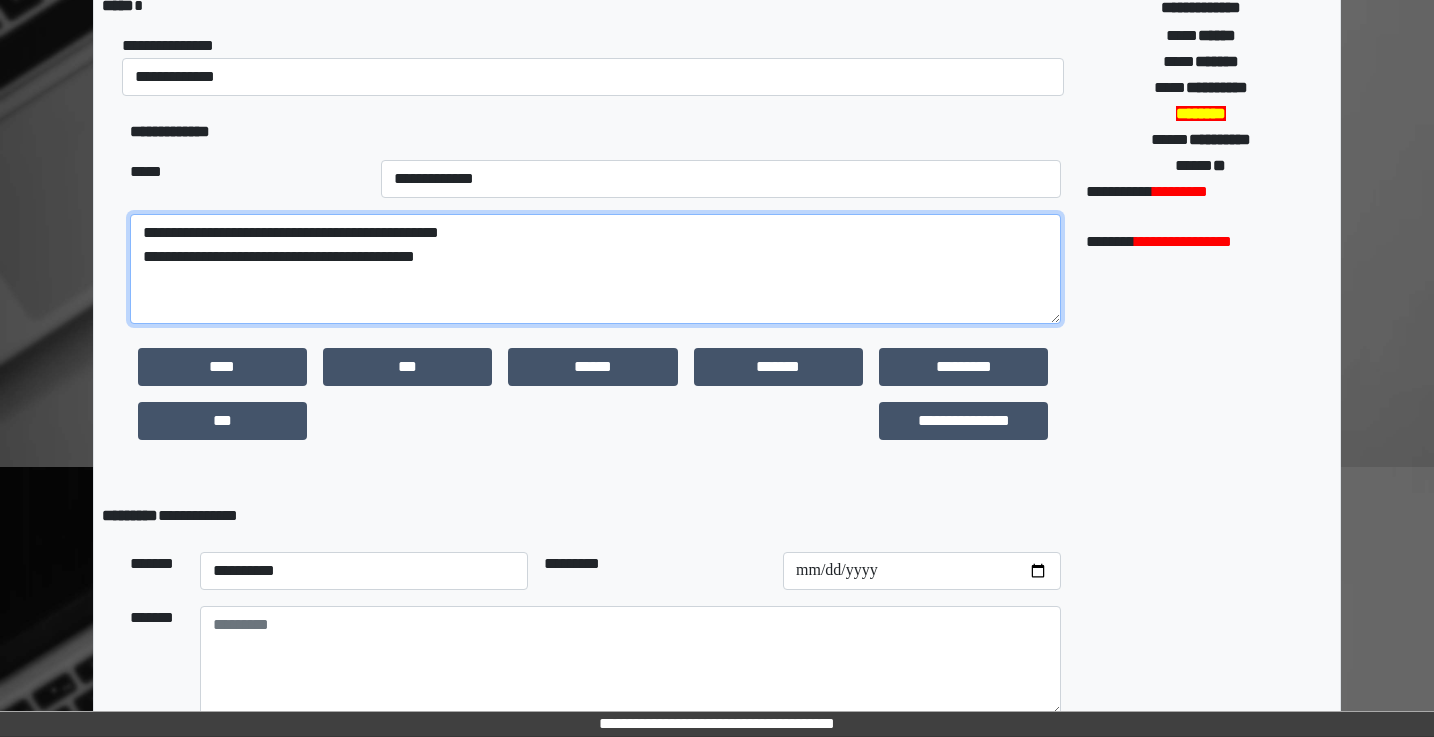 scroll, scrollTop: 473, scrollLeft: 0, axis: vertical 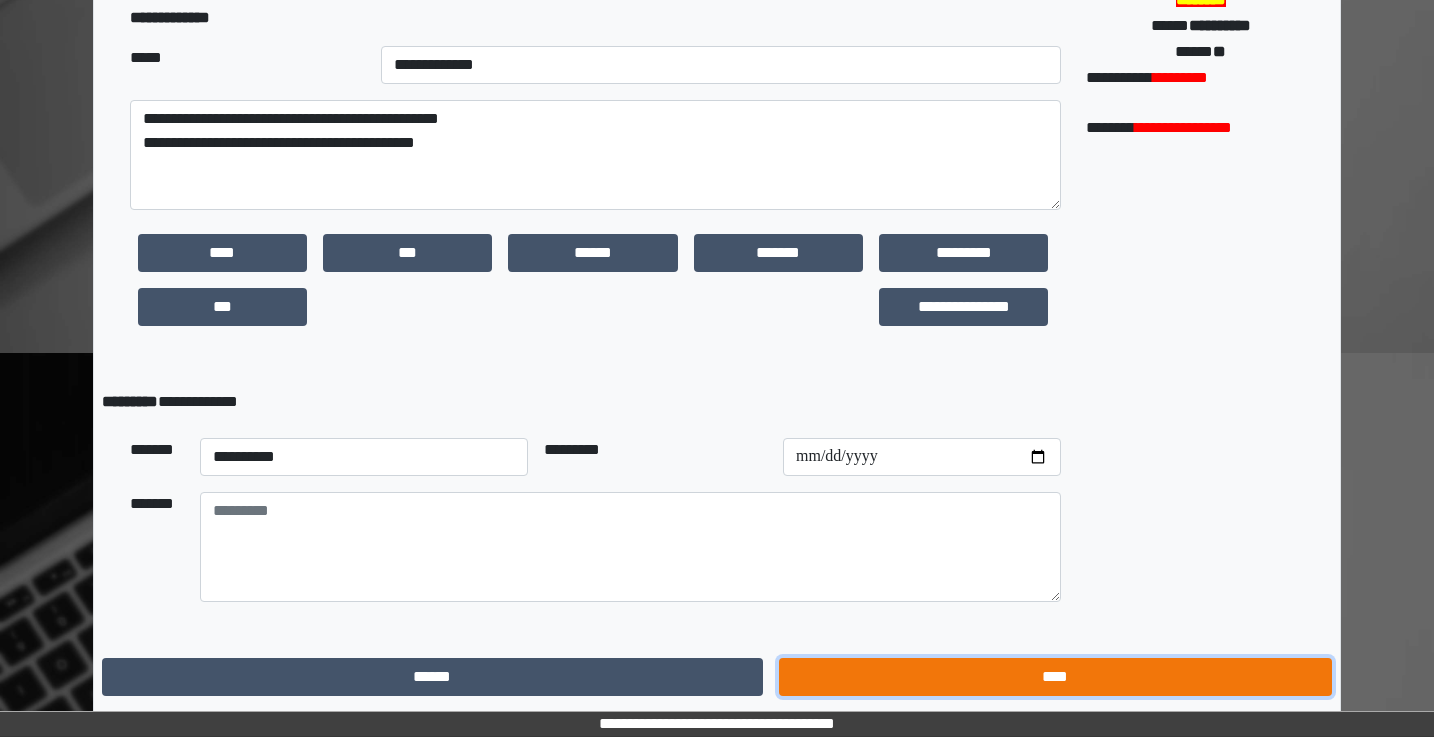 click on "****" at bounding box center (1055, 677) 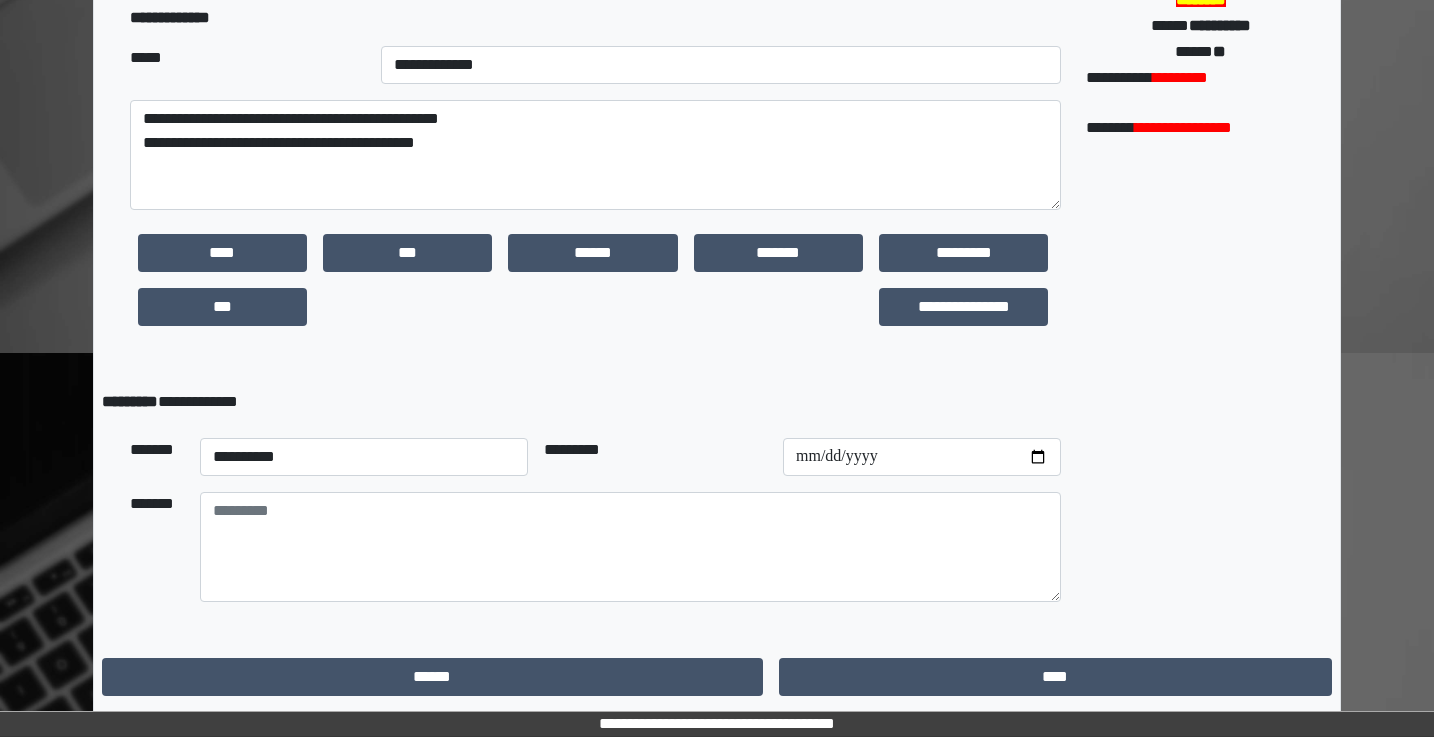 scroll, scrollTop: 0, scrollLeft: 0, axis: both 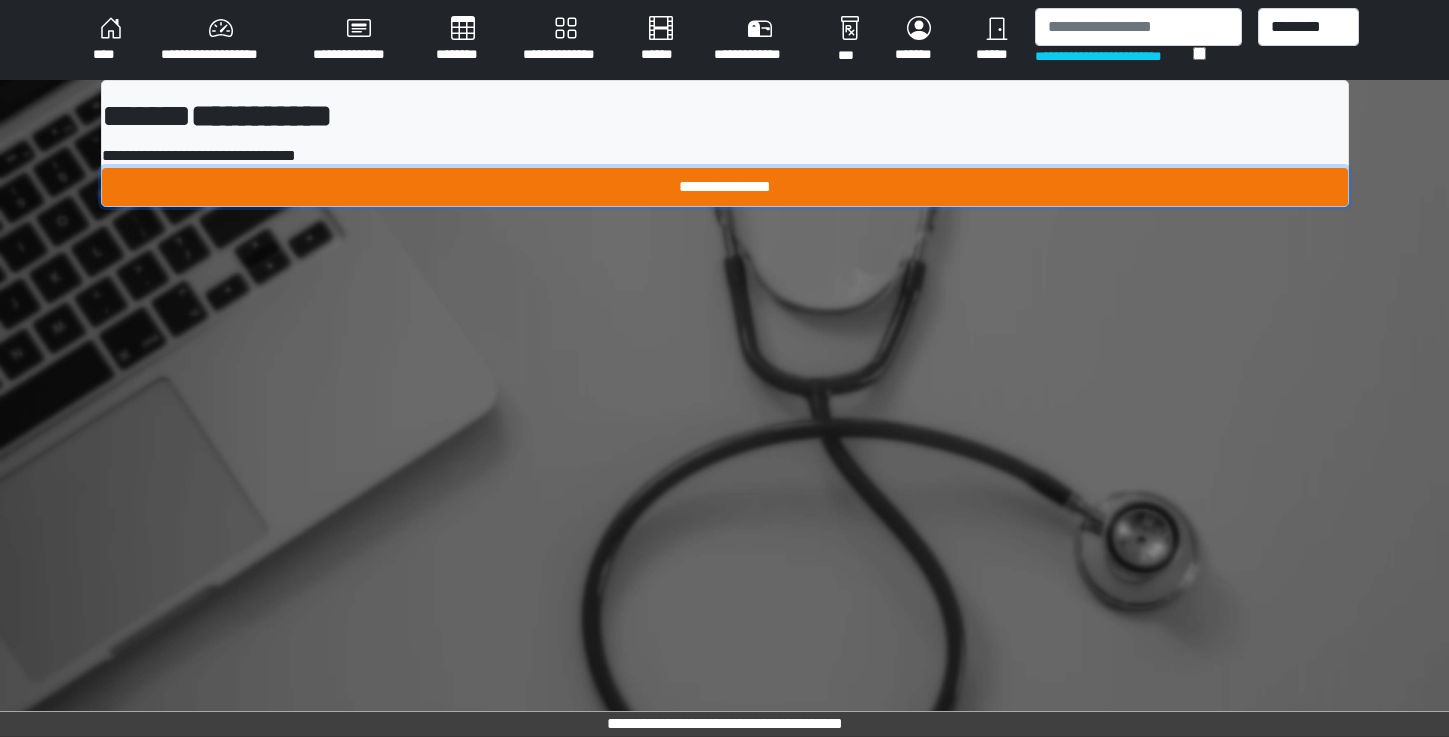 click on "**********" at bounding box center (725, 187) 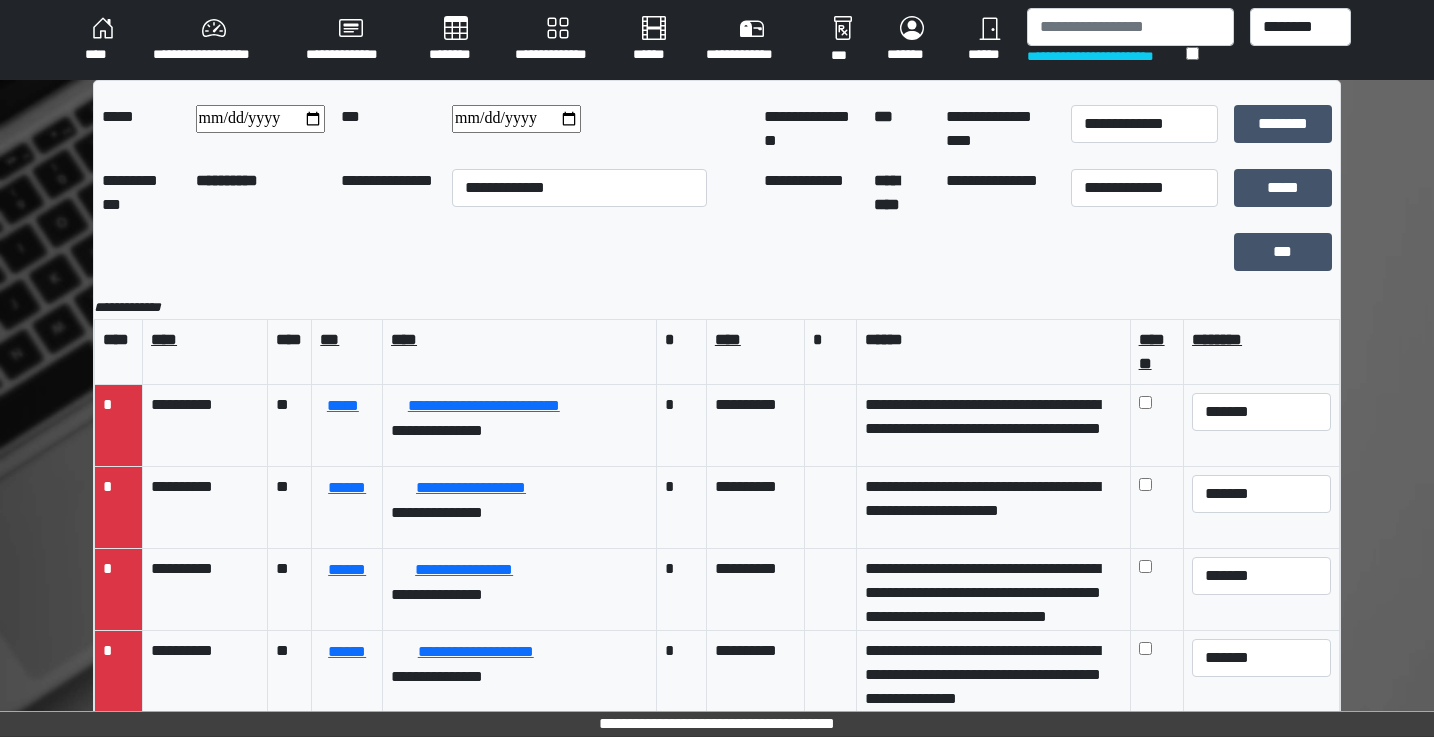 scroll, scrollTop: 2600, scrollLeft: 0, axis: vertical 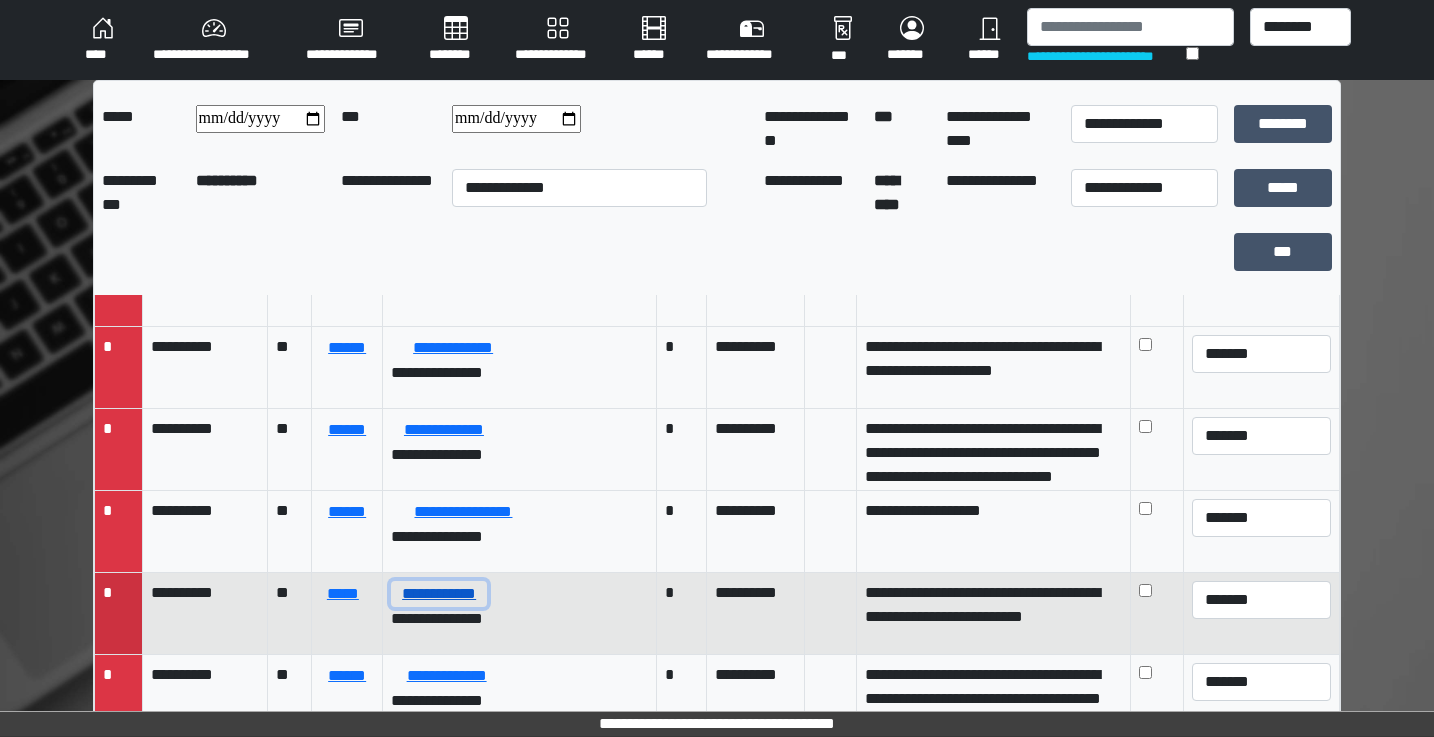 click on "**********" at bounding box center (439, 594) 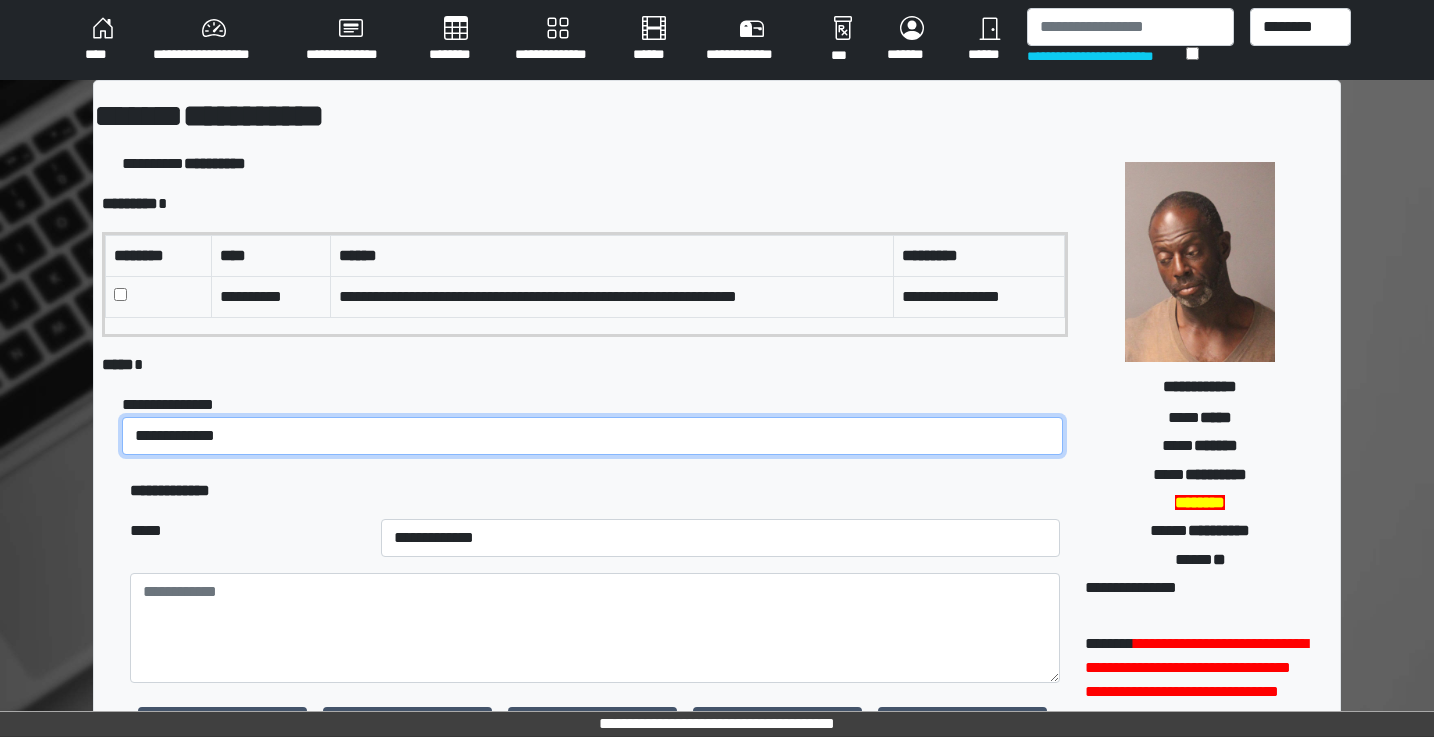click on "**********" at bounding box center [592, 436] 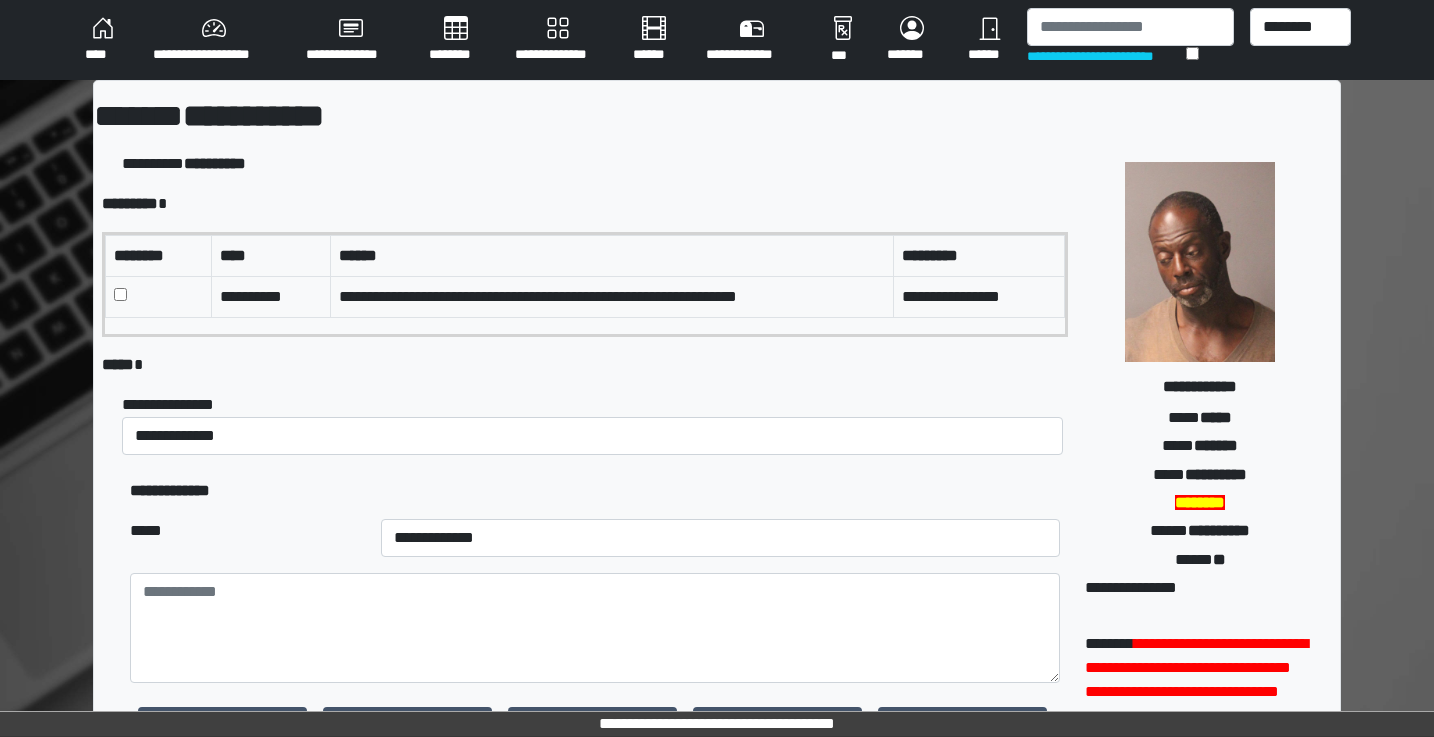 click on "**********" at bounding box center [595, 491] 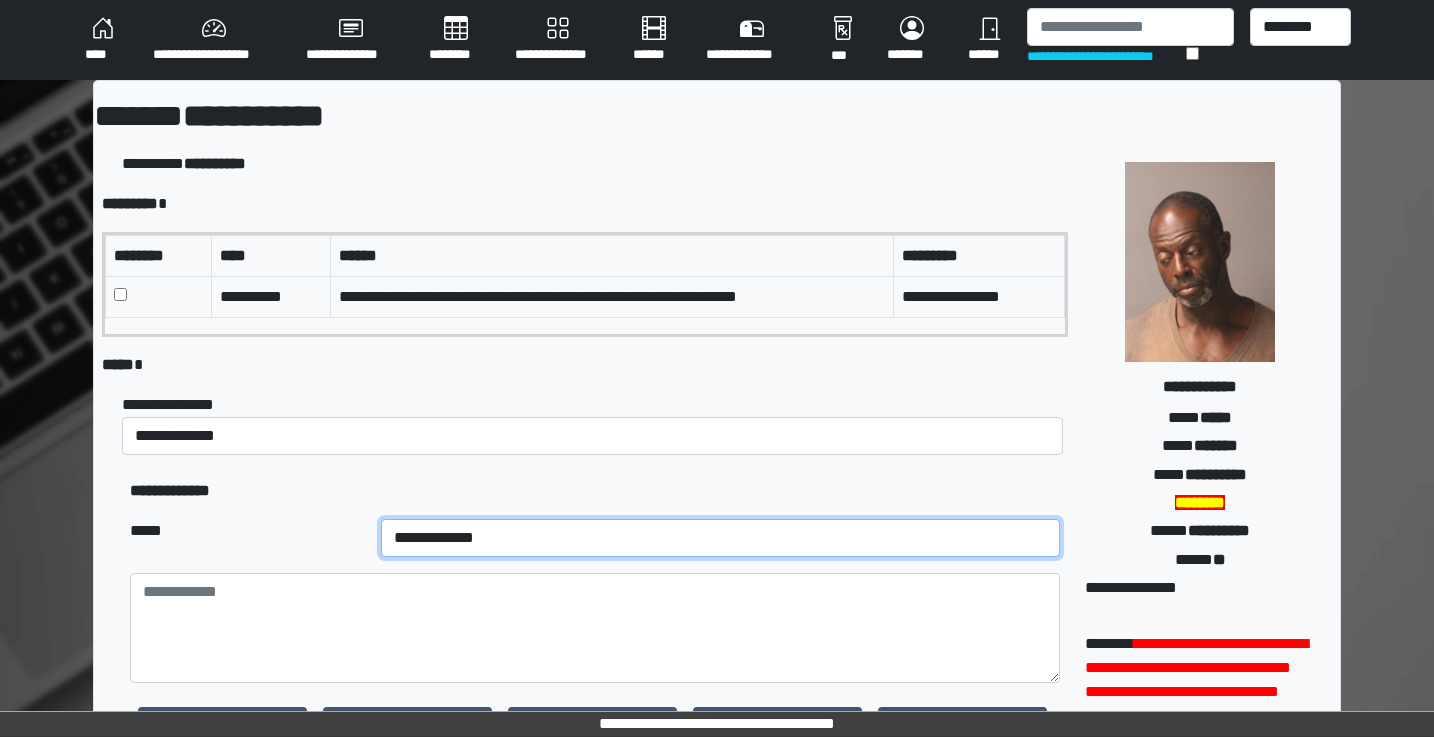drag, startPoint x: 338, startPoint y: 534, endPoint x: 338, endPoint y: 518, distance: 16 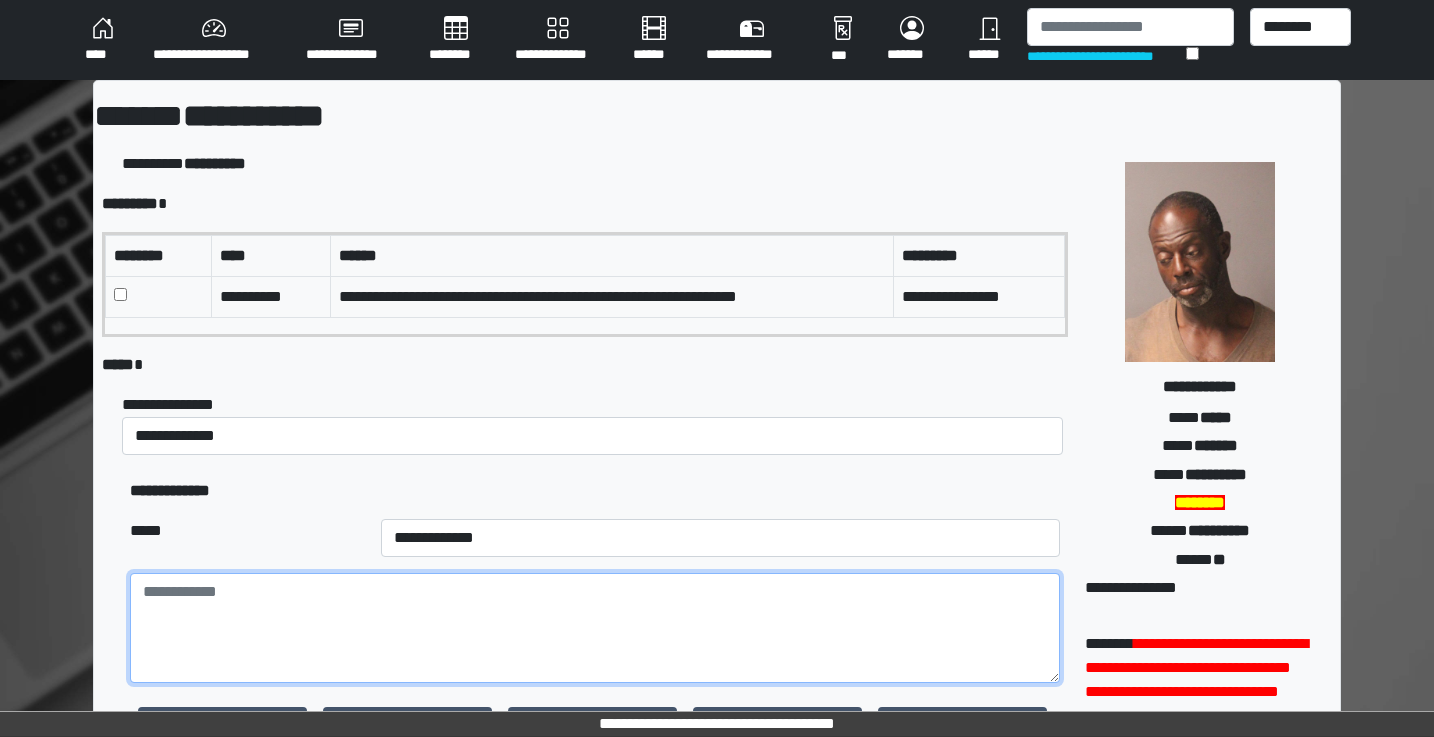 drag, startPoint x: 325, startPoint y: 595, endPoint x: 335, endPoint y: 583, distance: 15.6205 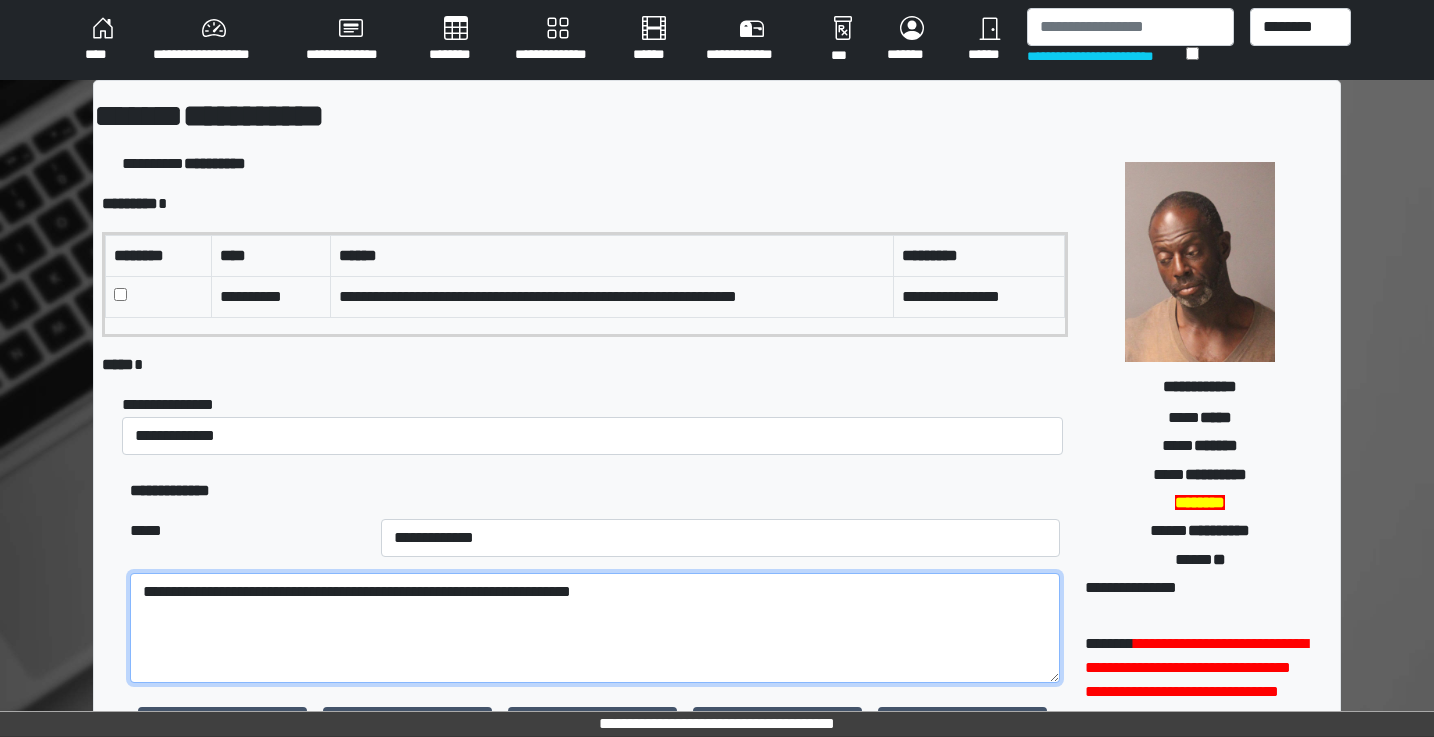 type on "**********" 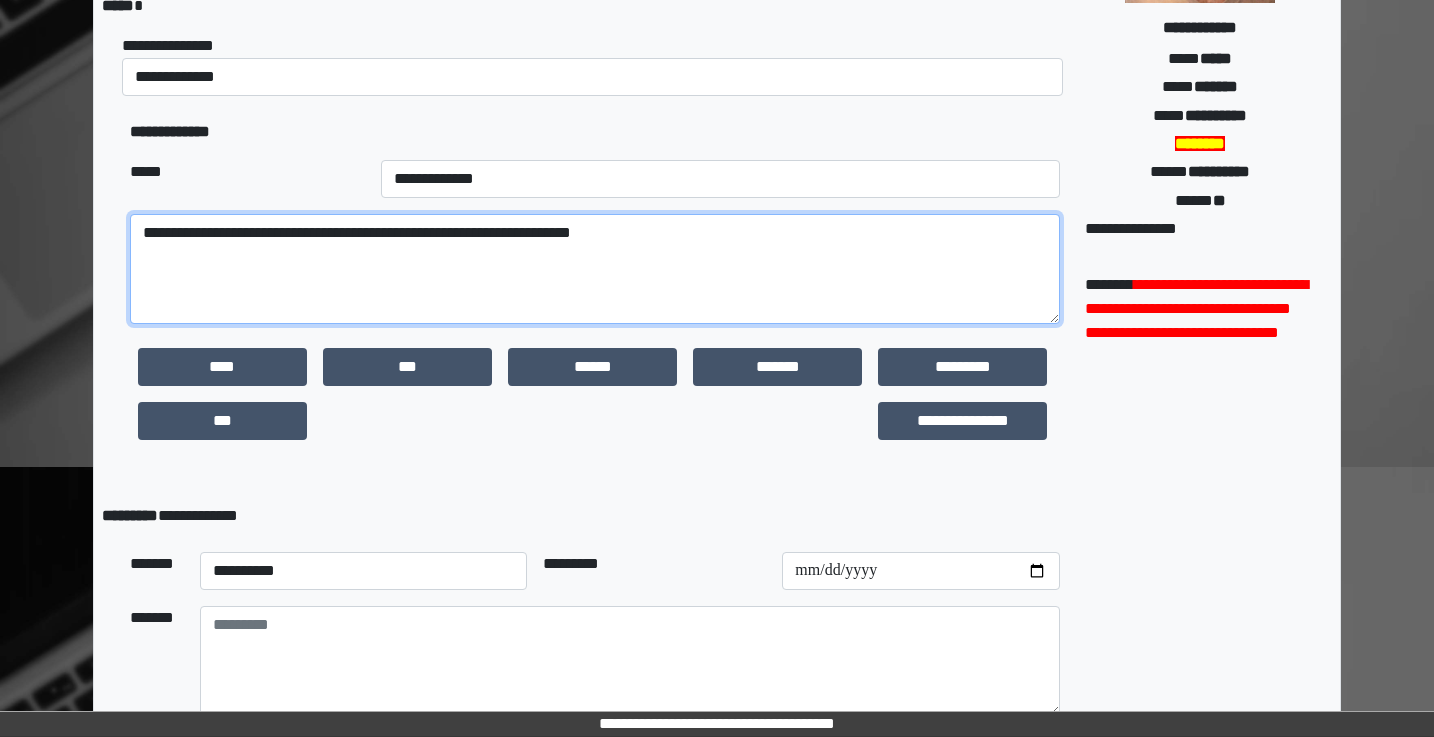 scroll, scrollTop: 473, scrollLeft: 0, axis: vertical 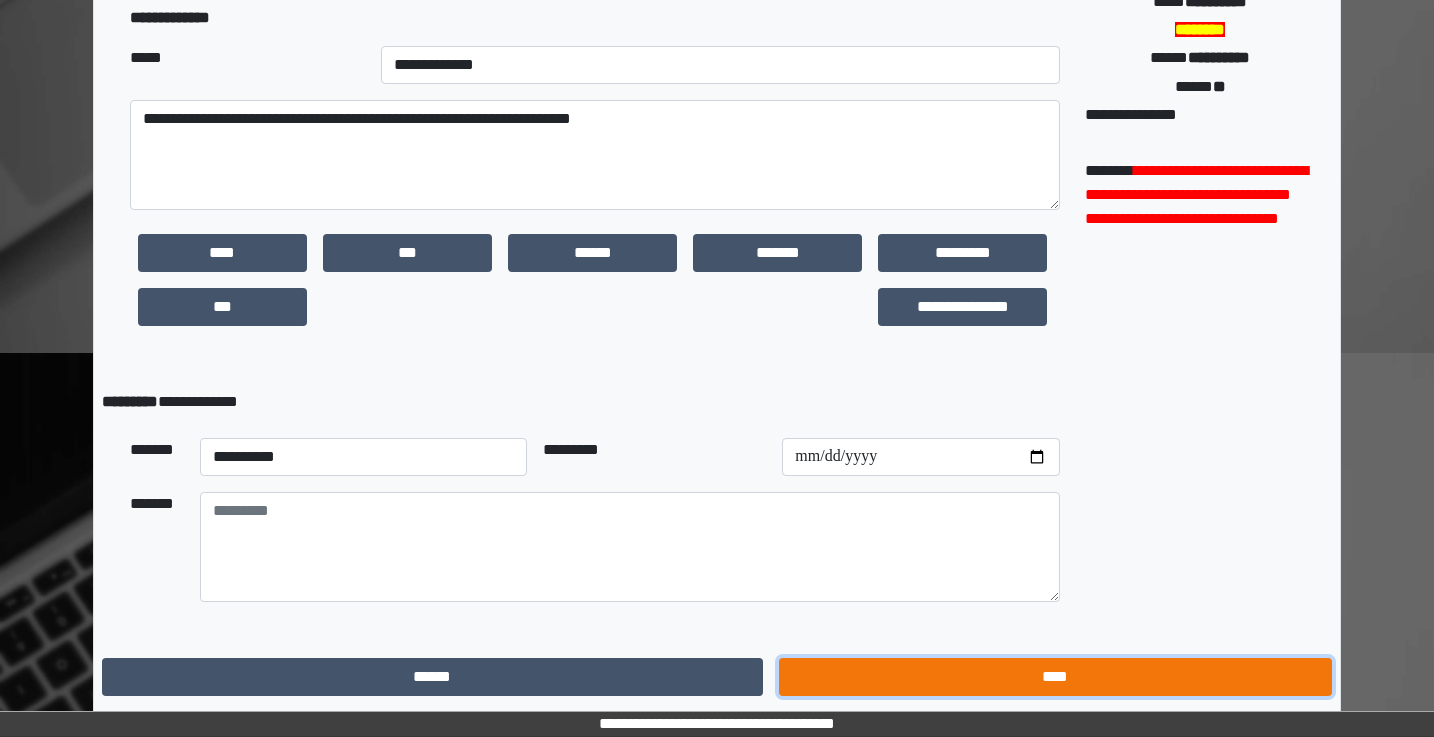 click on "****" at bounding box center [1055, 677] 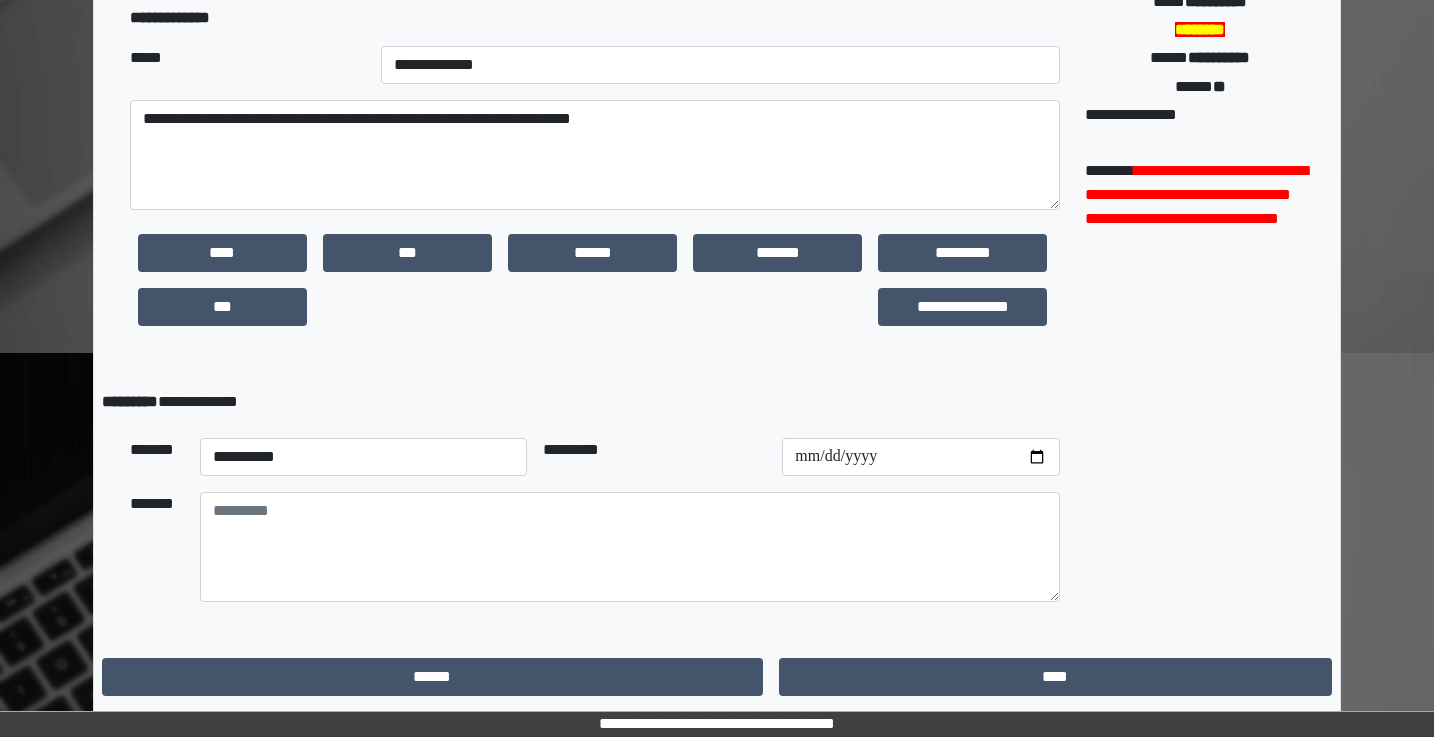 scroll, scrollTop: 0, scrollLeft: 0, axis: both 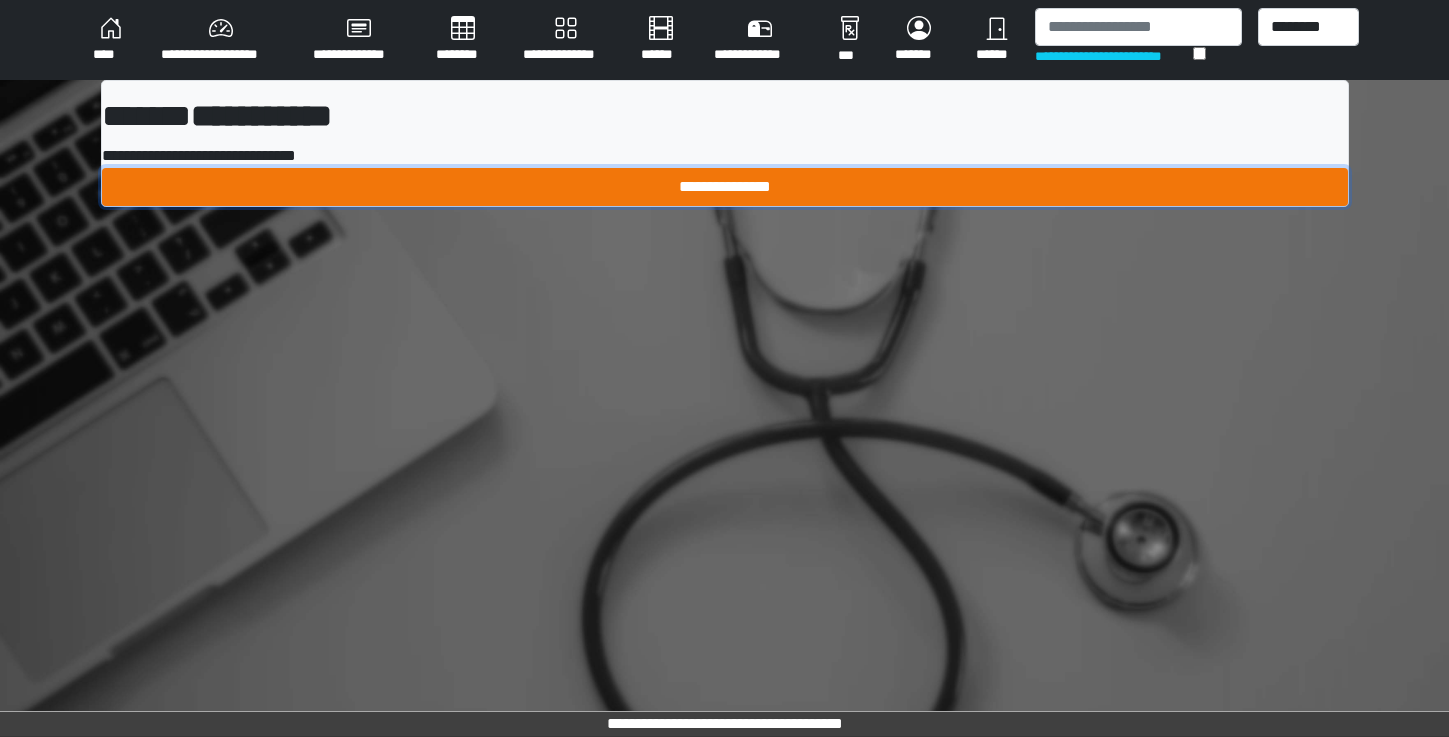 click on "**********" at bounding box center (725, 187) 